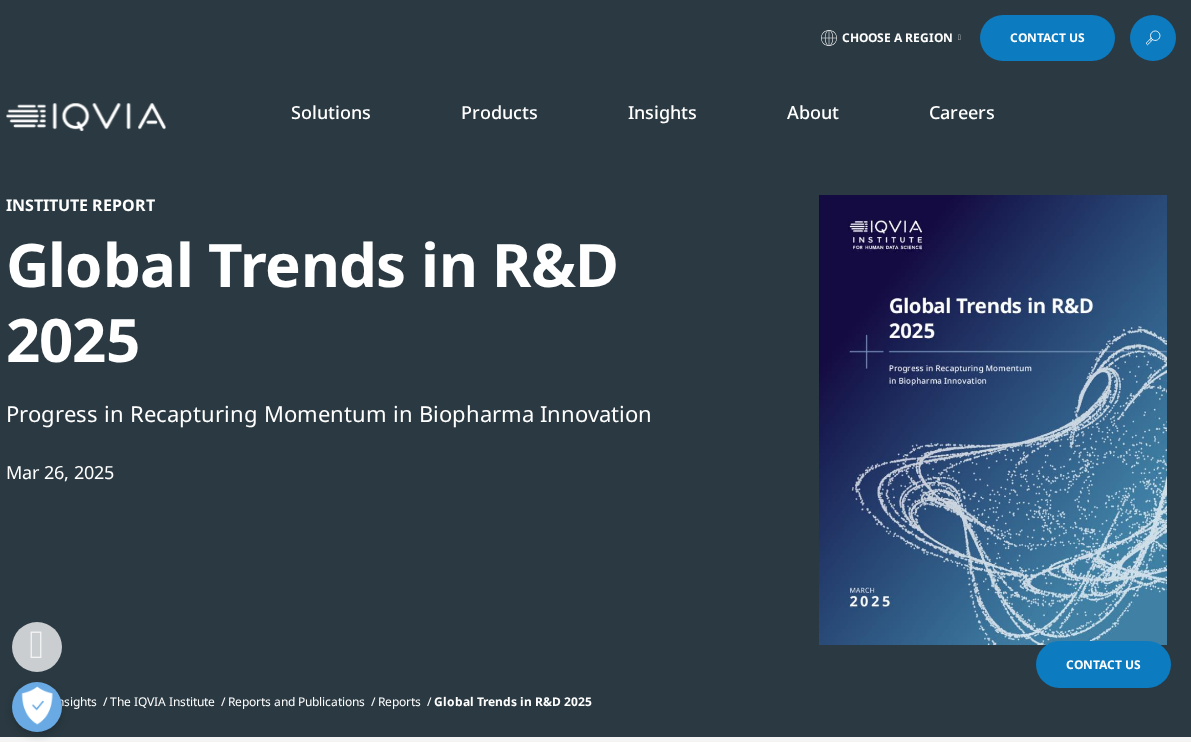 scroll, scrollTop: 695, scrollLeft: 0, axis: vertical 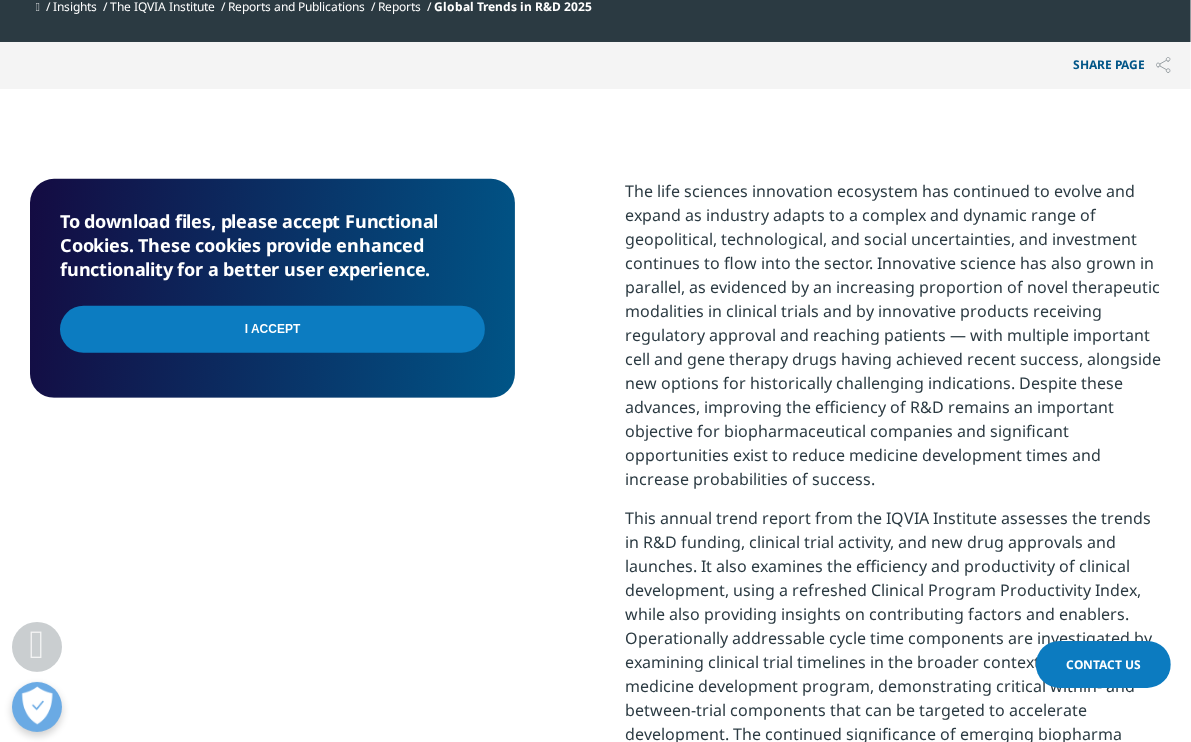 click on "I Accept" at bounding box center (272, 329) 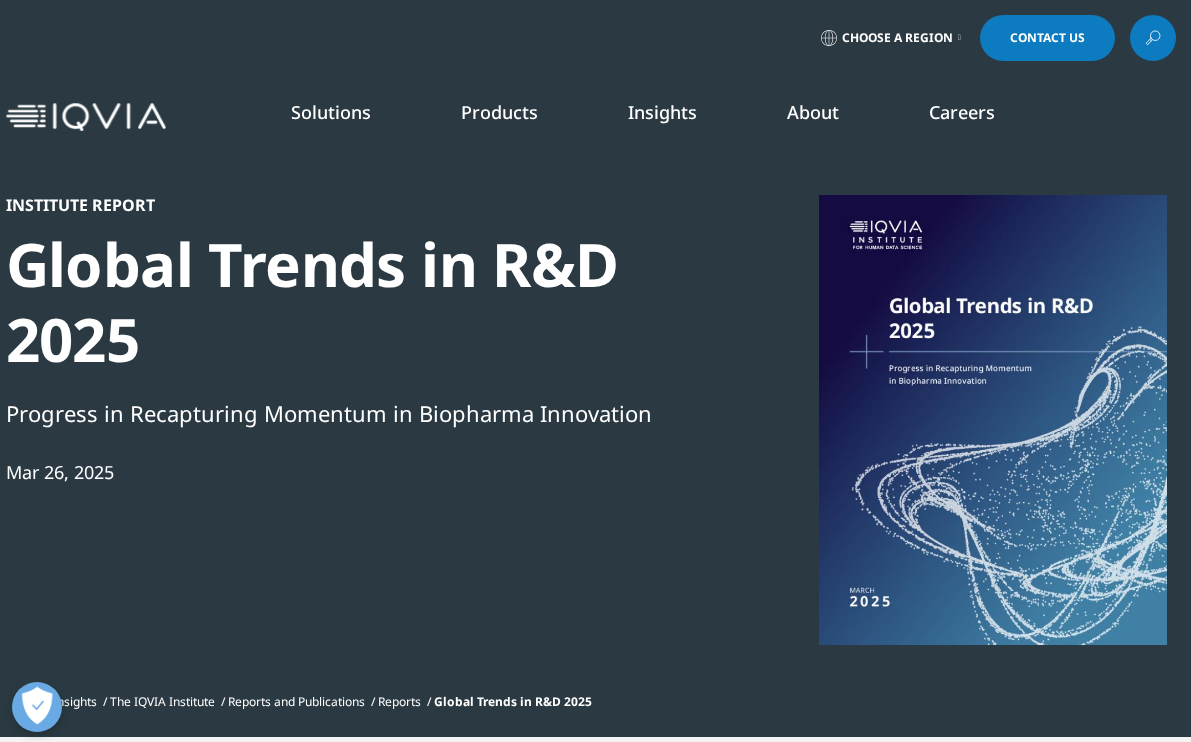scroll, scrollTop: 695, scrollLeft: 0, axis: vertical 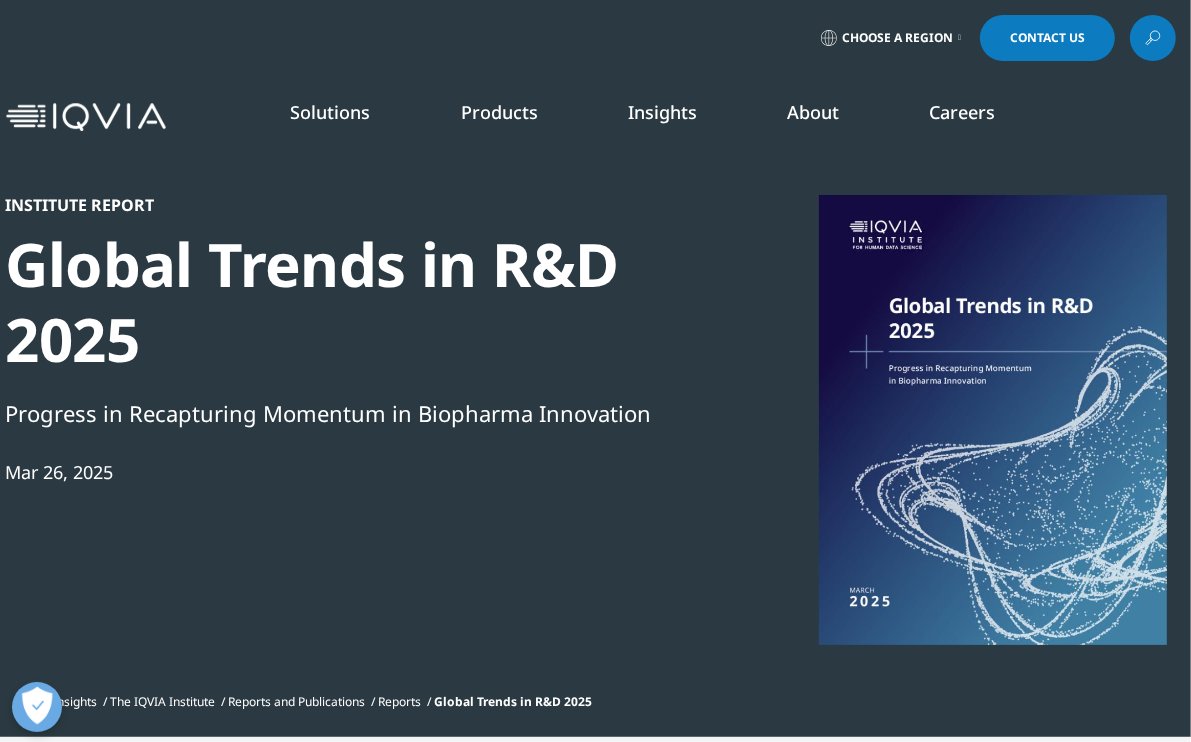 click on "DISCOVER INSIGHTS" at bounding box center [152, 388] 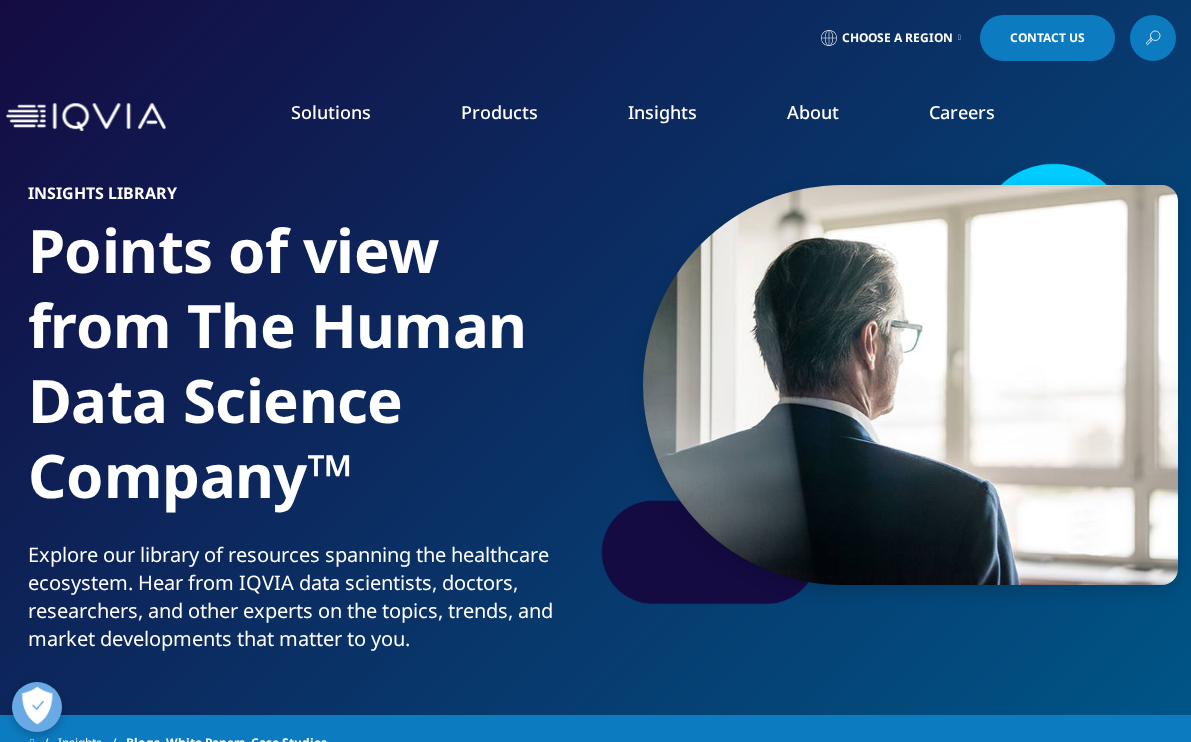 scroll, scrollTop: 0, scrollLeft: 0, axis: both 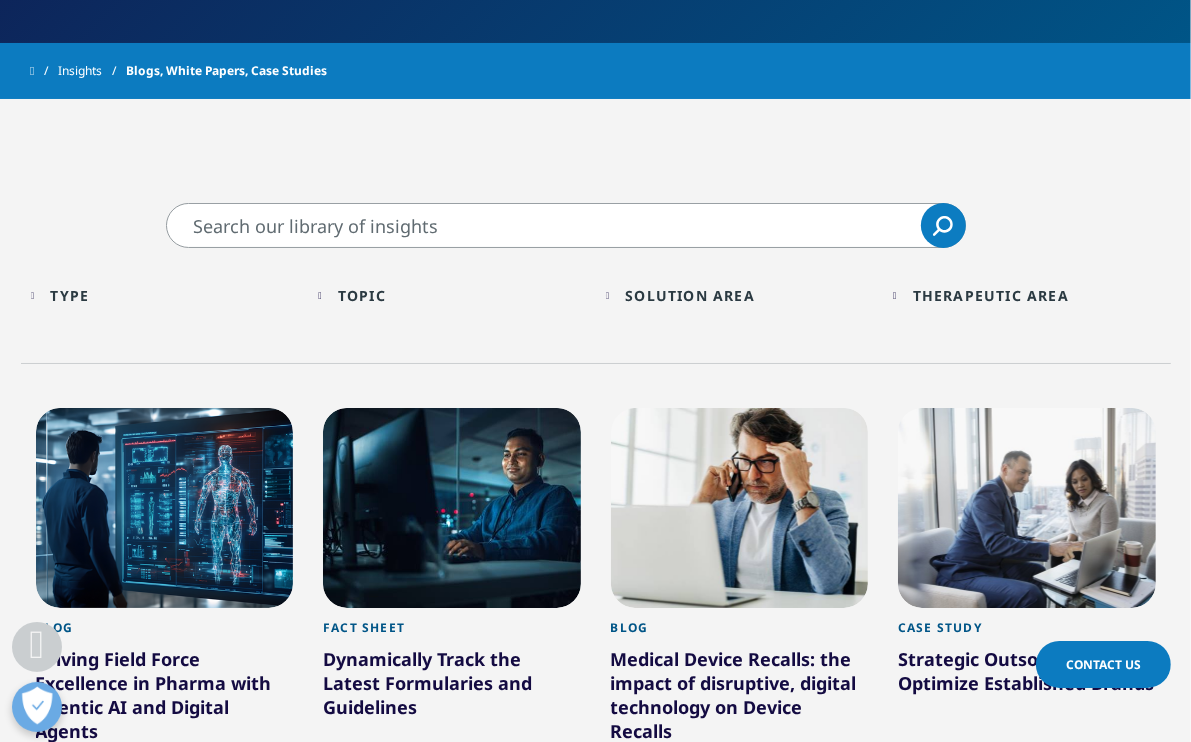 click on "Type" at bounding box center (69, 295) 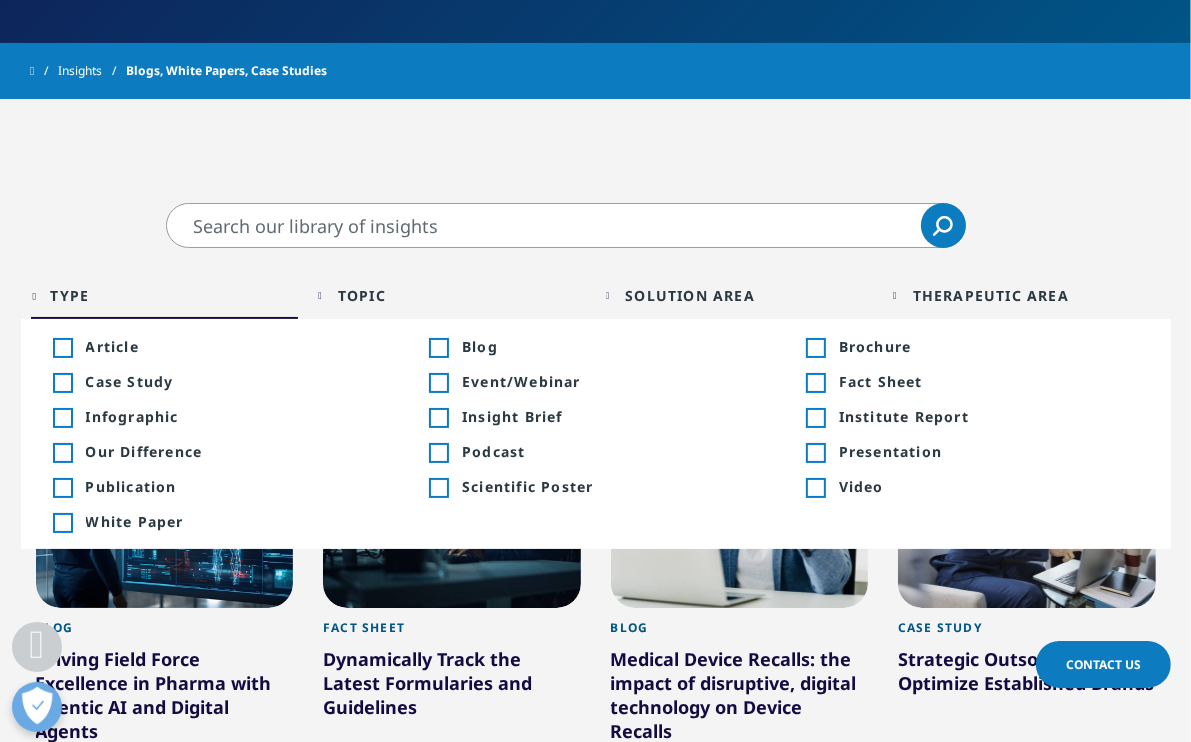 click on "Type" at bounding box center (69, 295) 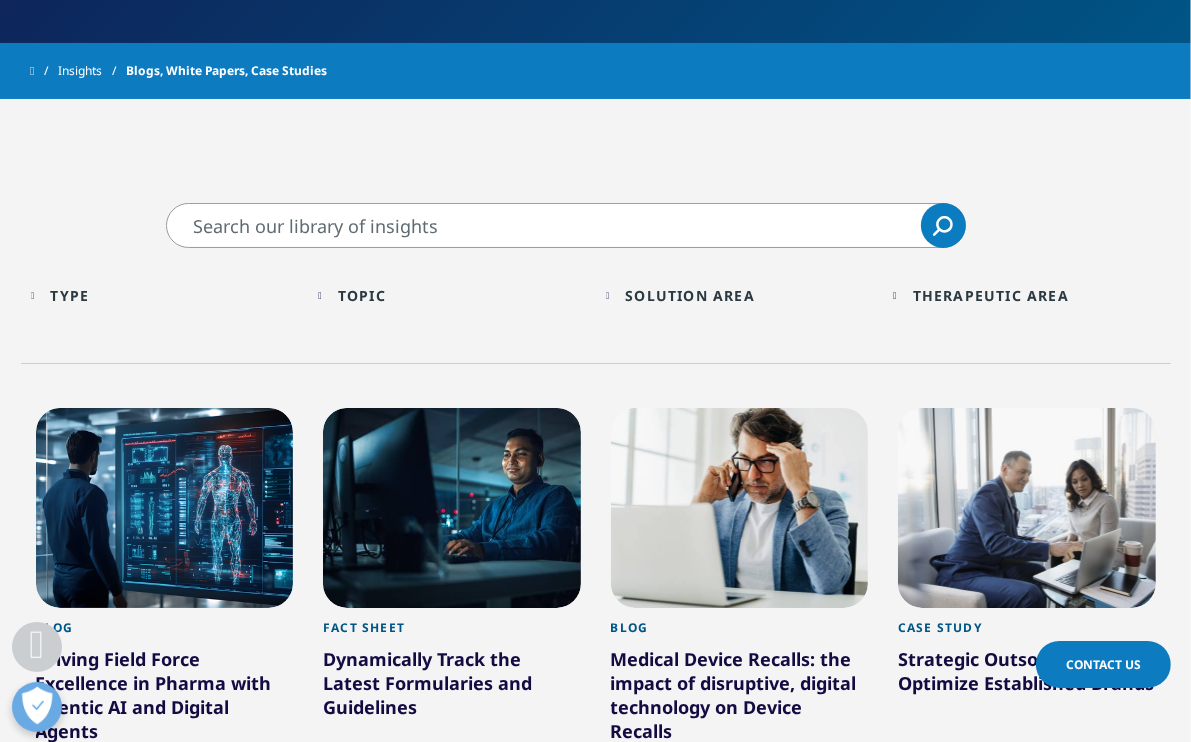 click on "Topic Loading Clear Or/And Operator" at bounding box center [452, 295] 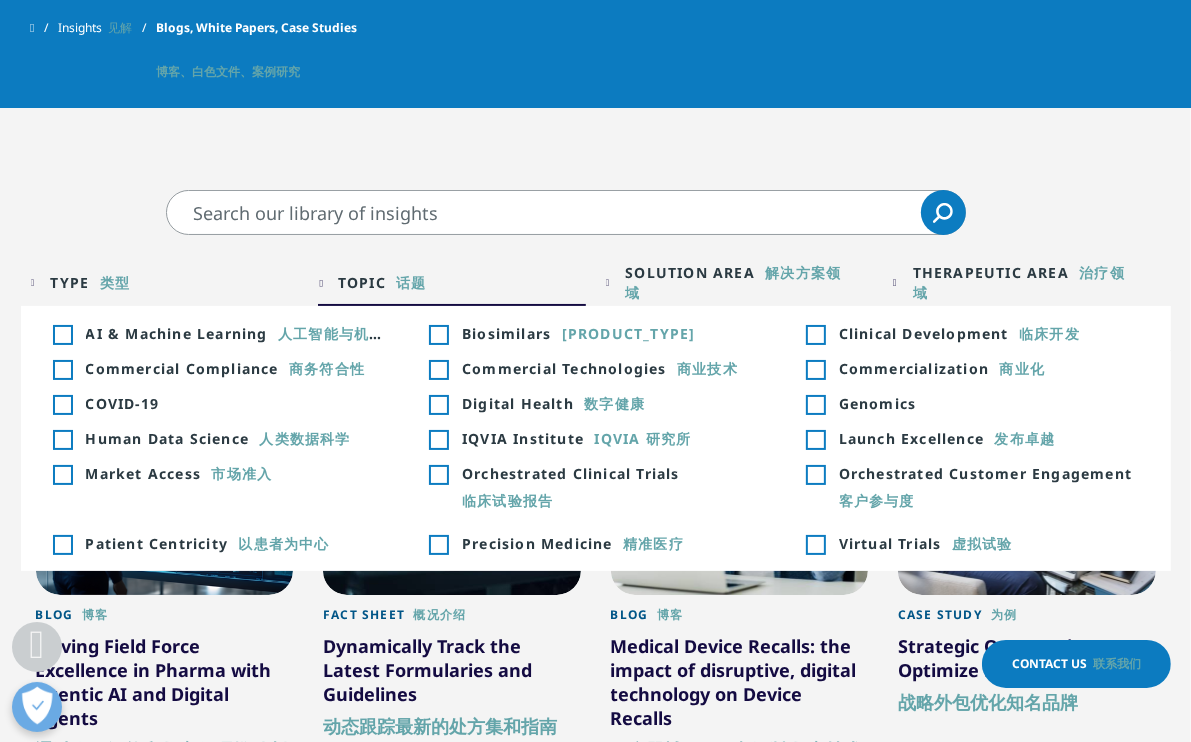 scroll, scrollTop: 1136, scrollLeft: 0, axis: vertical 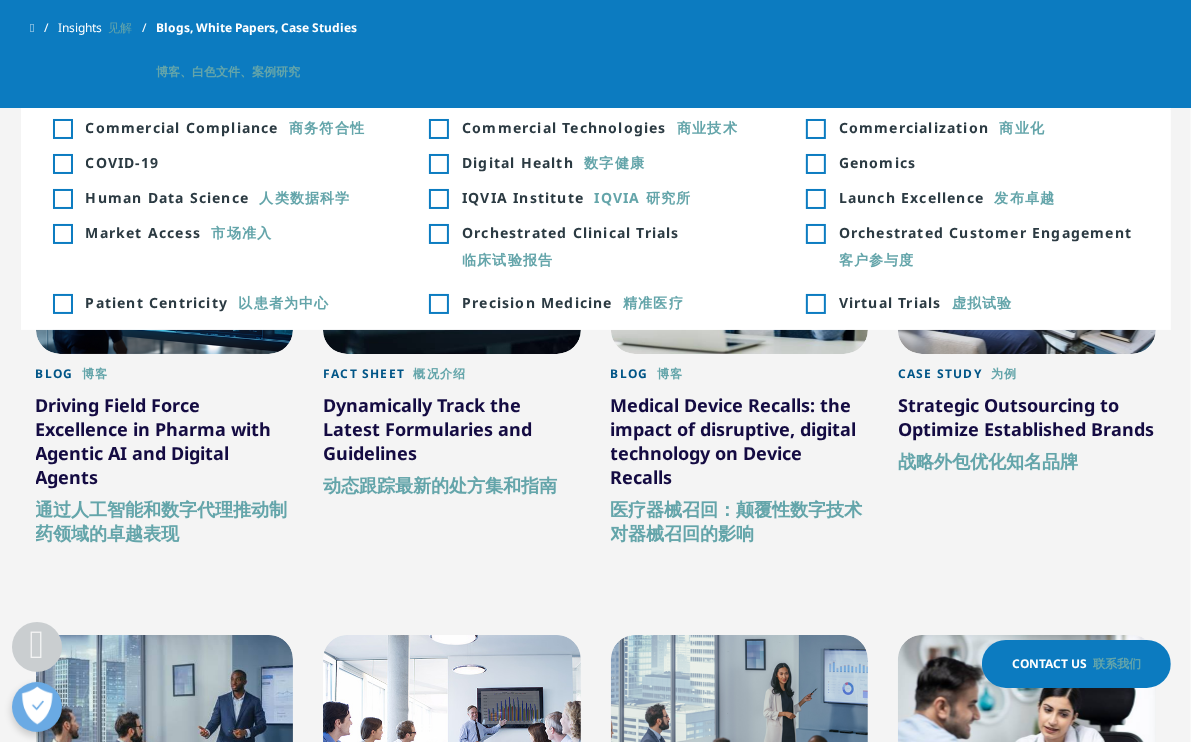 click on "Orchestrated Clinical Trials 临床试验报告" at bounding box center (612, 250) 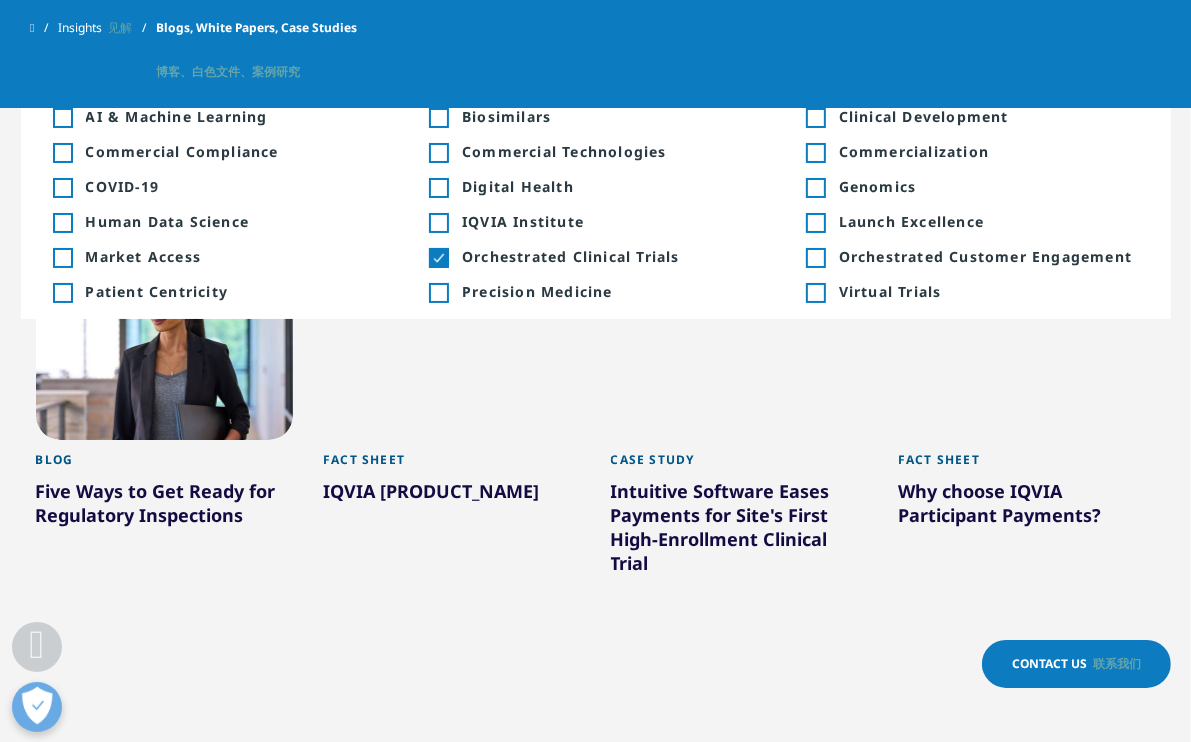 scroll, scrollTop: 1136, scrollLeft: 0, axis: vertical 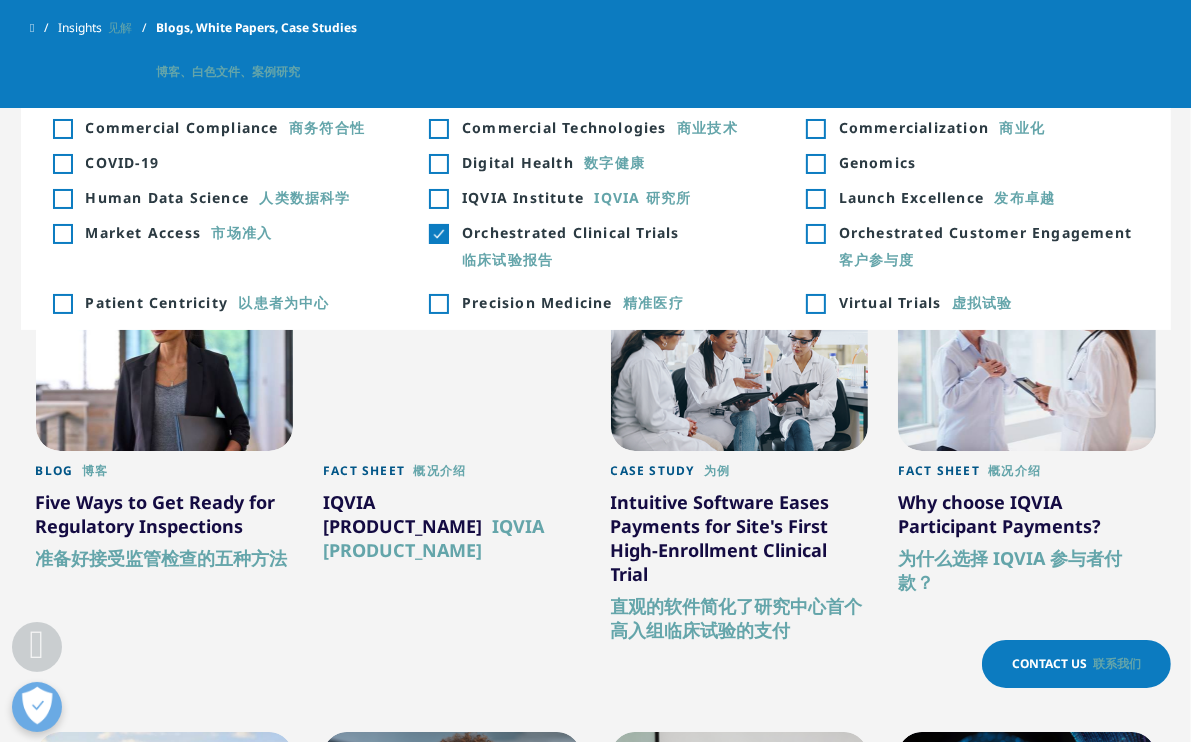 click on "Genomics" at bounding box center [989, 162] 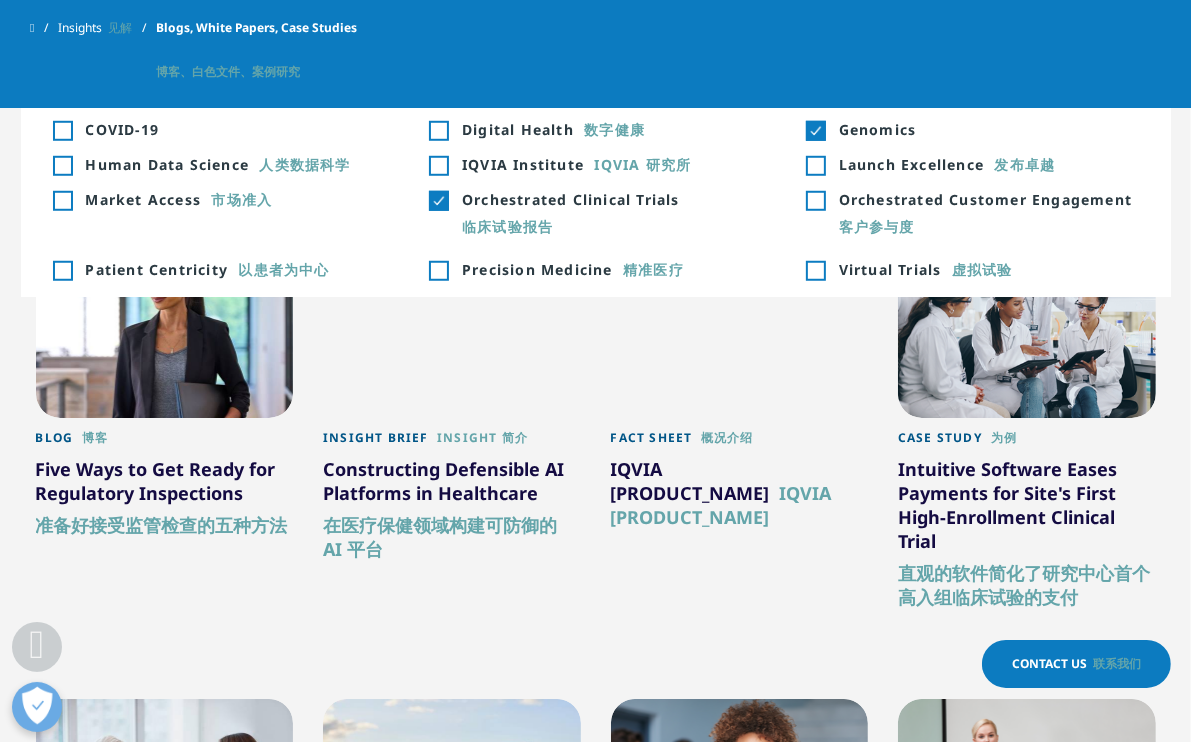 scroll, scrollTop: 1117, scrollLeft: 0, axis: vertical 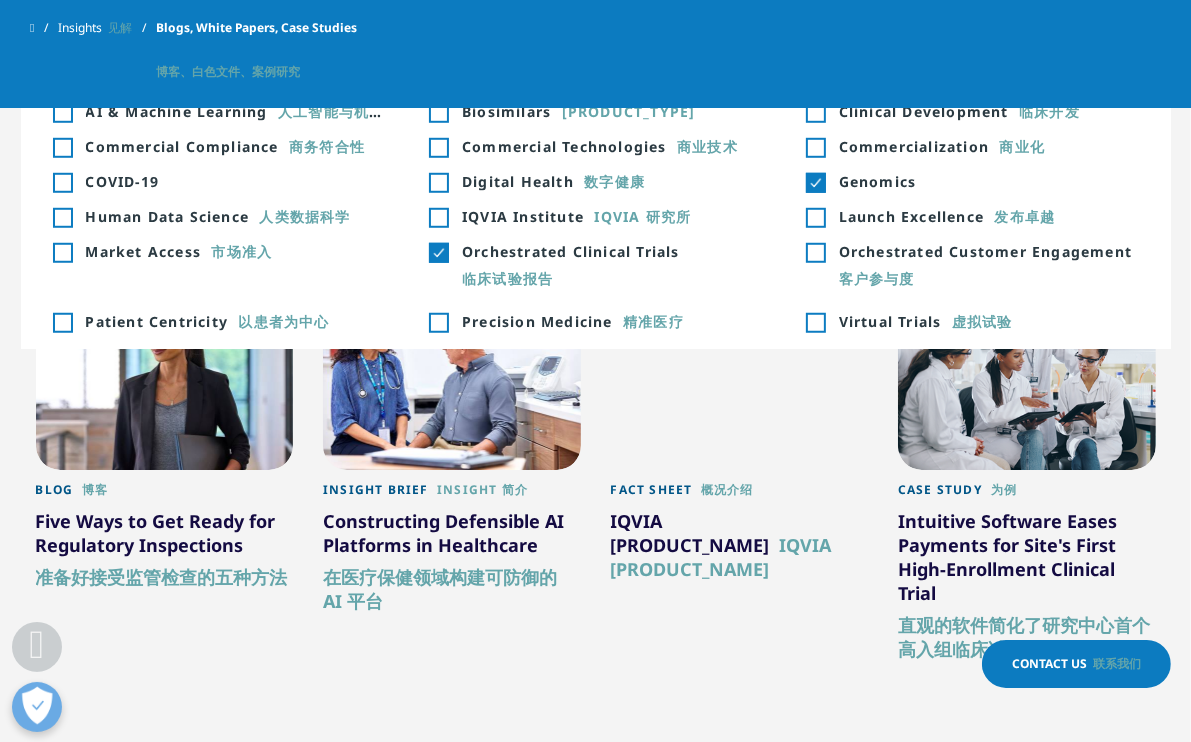 click on "Market Access    市场准入" at bounding box center (236, 251) 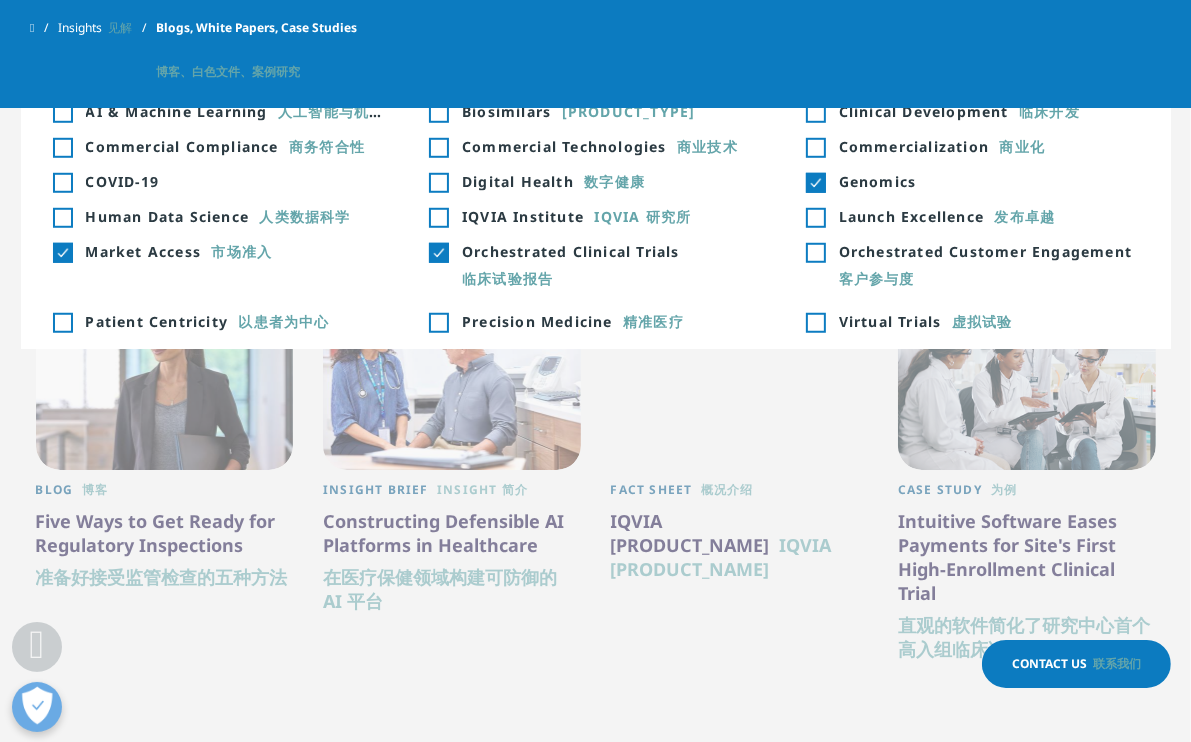 click on "Toggle" at bounding box center [438, 253] 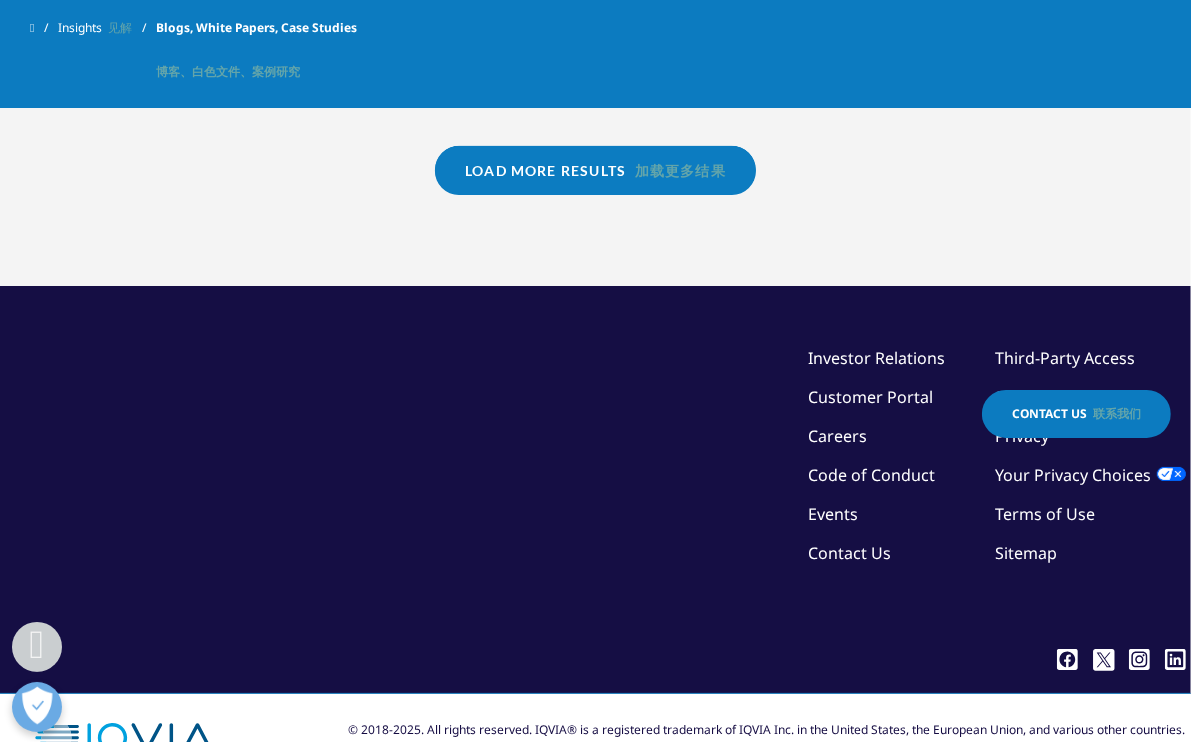 scroll, scrollTop: 2679, scrollLeft: 0, axis: vertical 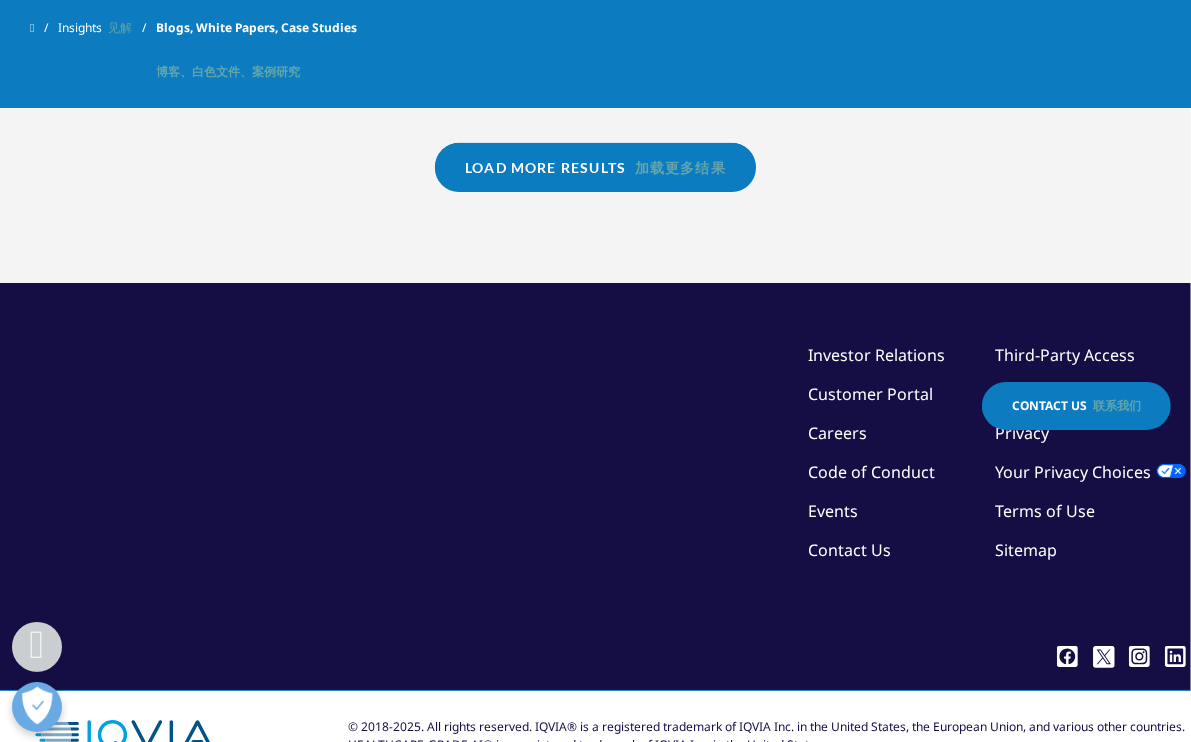 click on "Load More Results
加载更多结果" at bounding box center [595, 167] 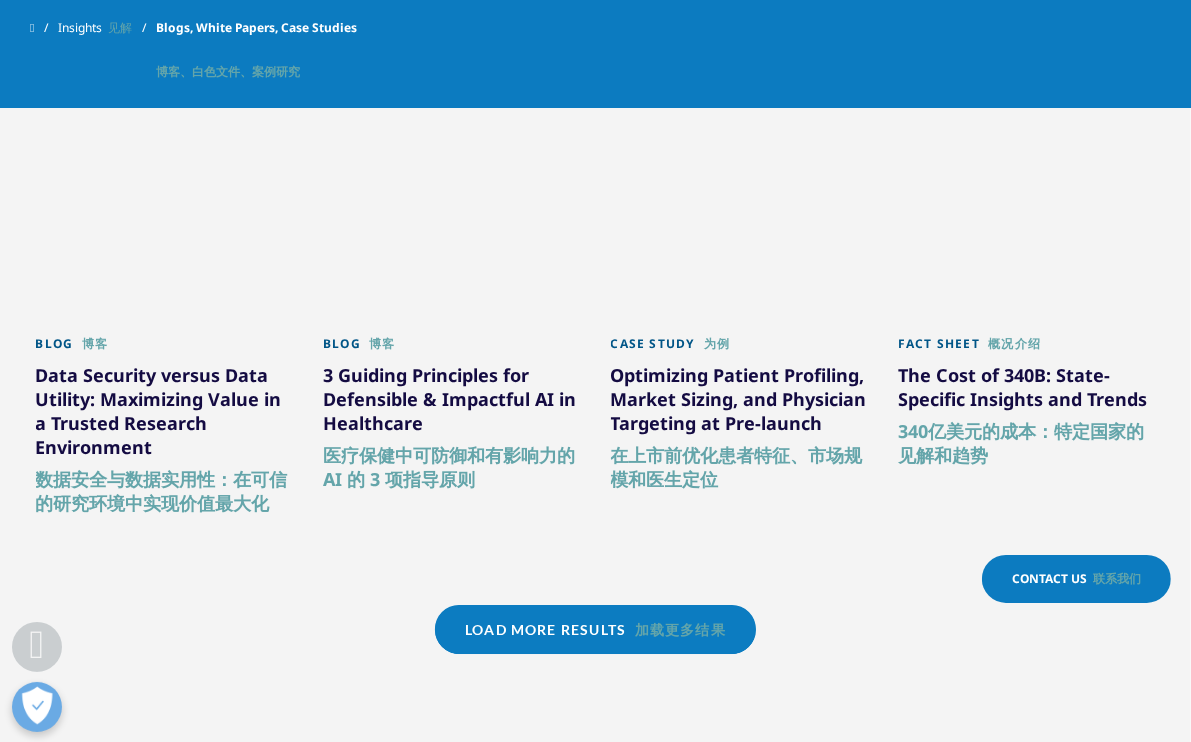 scroll, scrollTop: 4100, scrollLeft: 0, axis: vertical 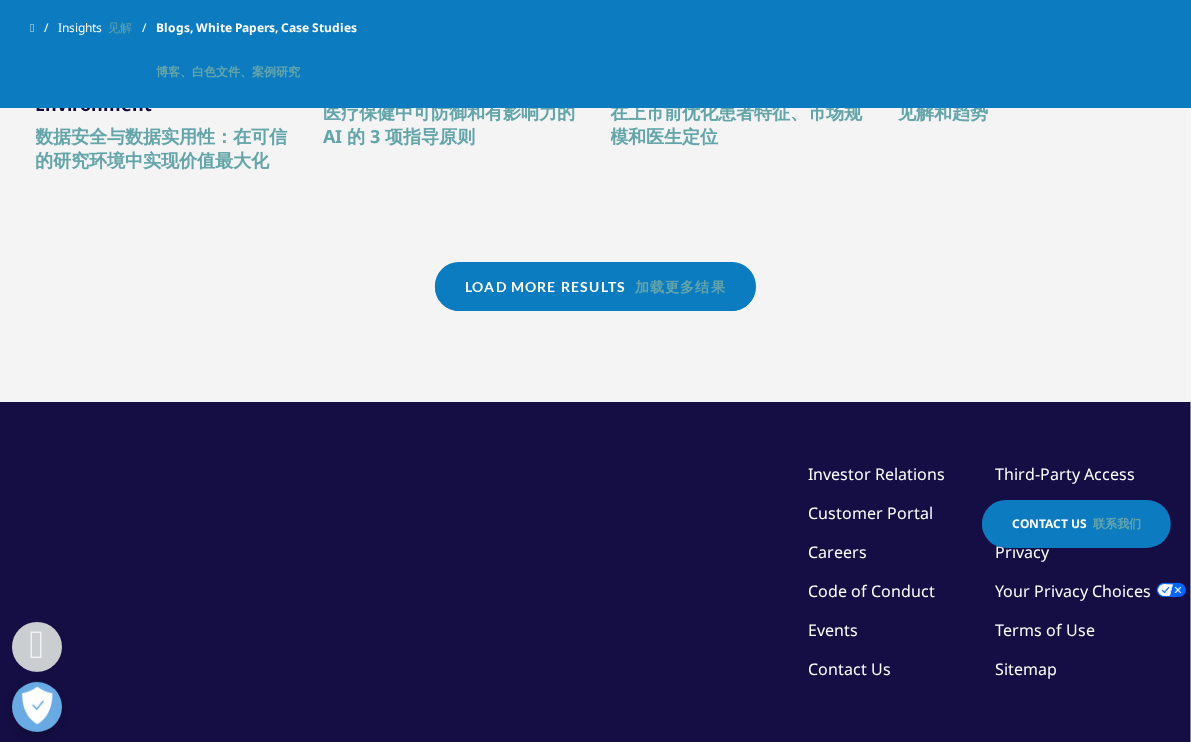 click on "Optimizing Patient Profiling, Market Sizing, and Physician Targeting at Pre-launch 在上市前优化患者特征、市场规模和医生定位" at bounding box center (740, 92) 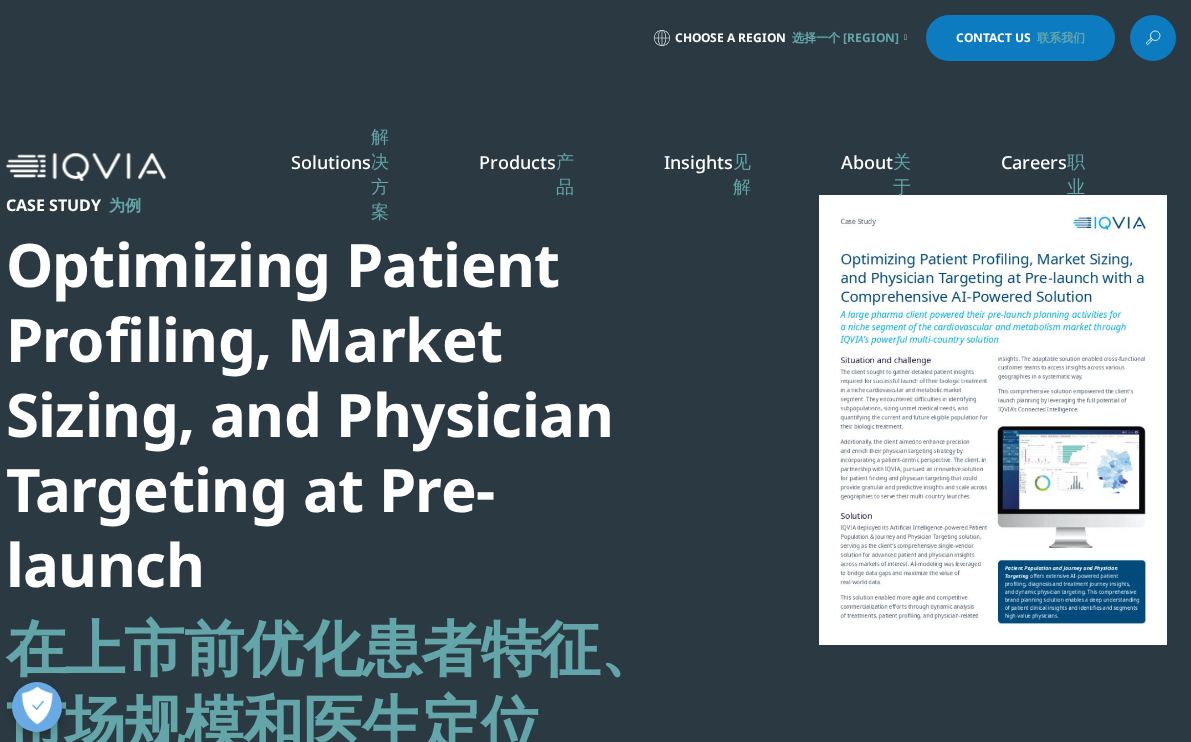 scroll, scrollTop: 0, scrollLeft: 0, axis: both 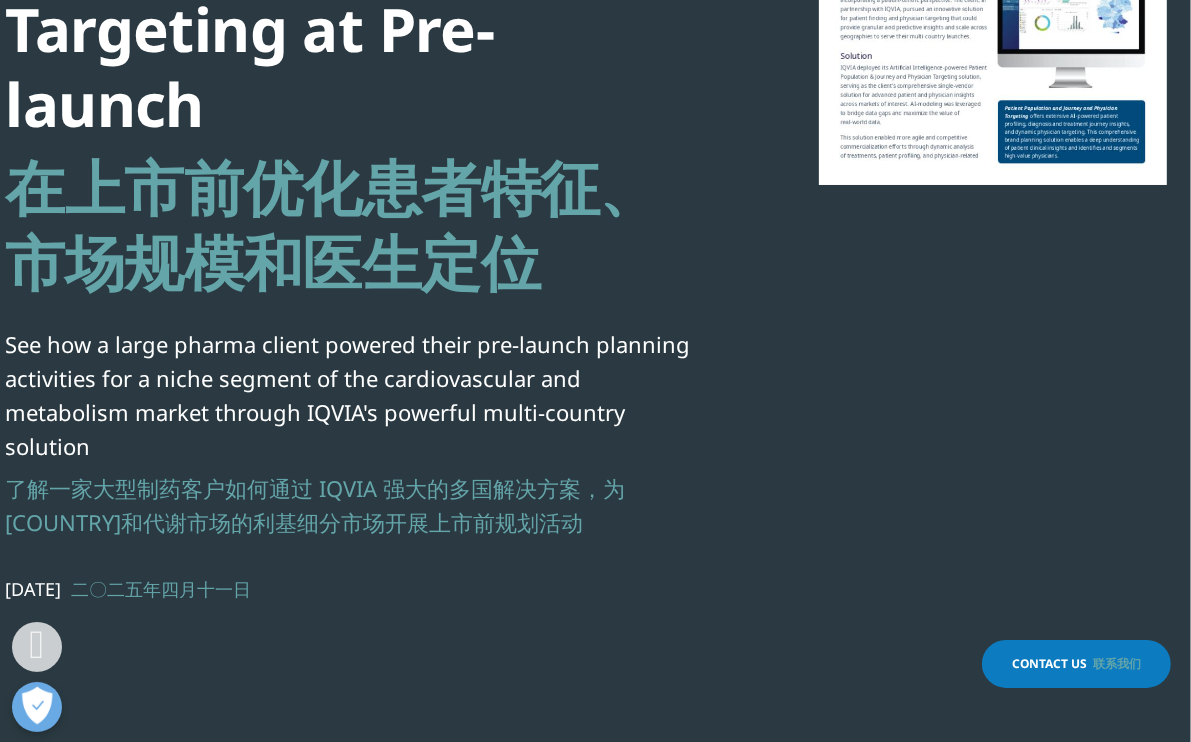 click on "Case Study    为例
Optimizing Patient Profiling, Market Sizing, and Physician Targeting at Pre-launch 在上市前优化患者特征、市场规模和医生定位
See how a large pharma client powered their pre-launch planning activities for a niche segment of the cardiovascular and metabolism market through IQVIA's powerful multi-country solution 了解一家大型制药客户如何通过 IQVIA 强大的多国解决方案，为心血管和代谢市场的利基细分市场开展上市前规划活动
Apr 11, 2025    二〇二五年四月十一日" at bounding box center (349, 268) 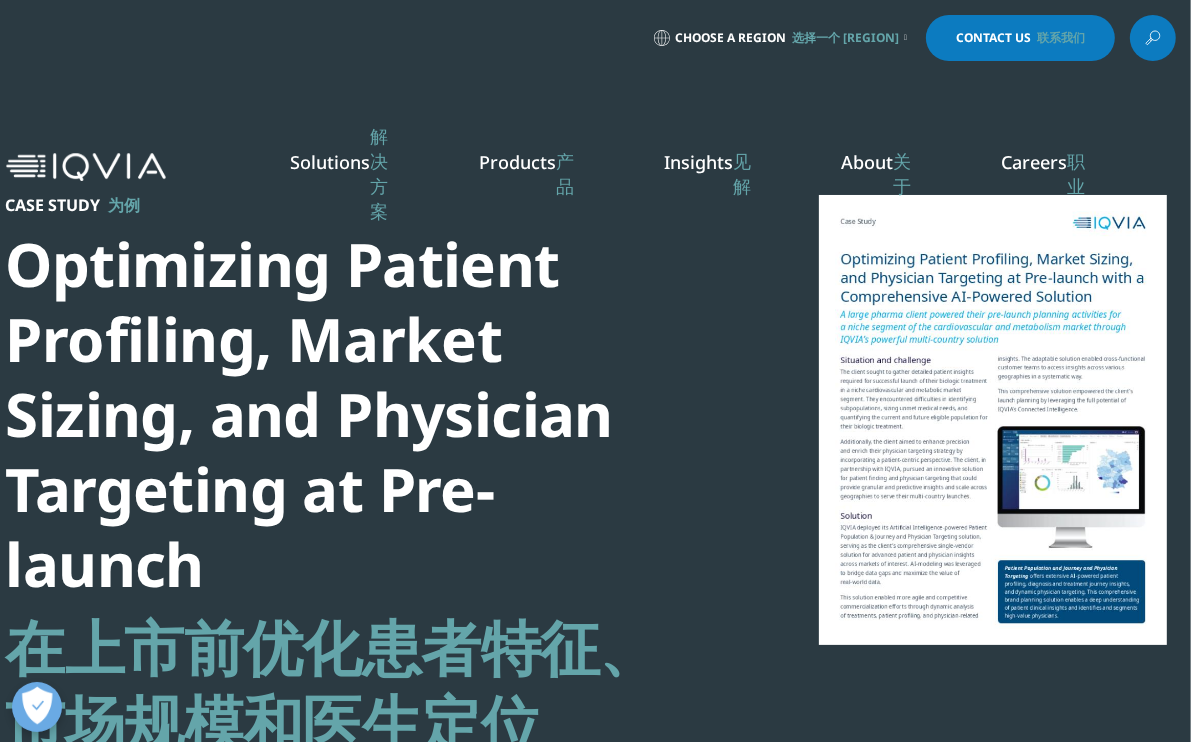 scroll, scrollTop: 1, scrollLeft: 0, axis: vertical 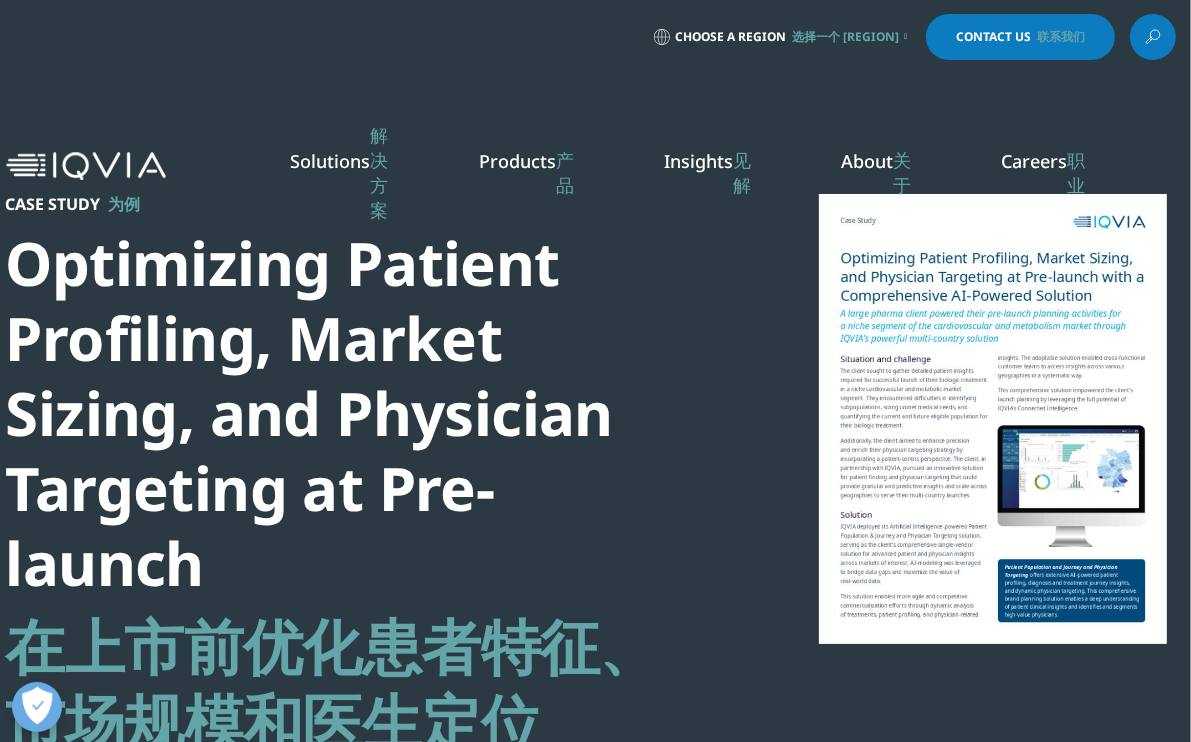 click at bounding box center (993, 419) 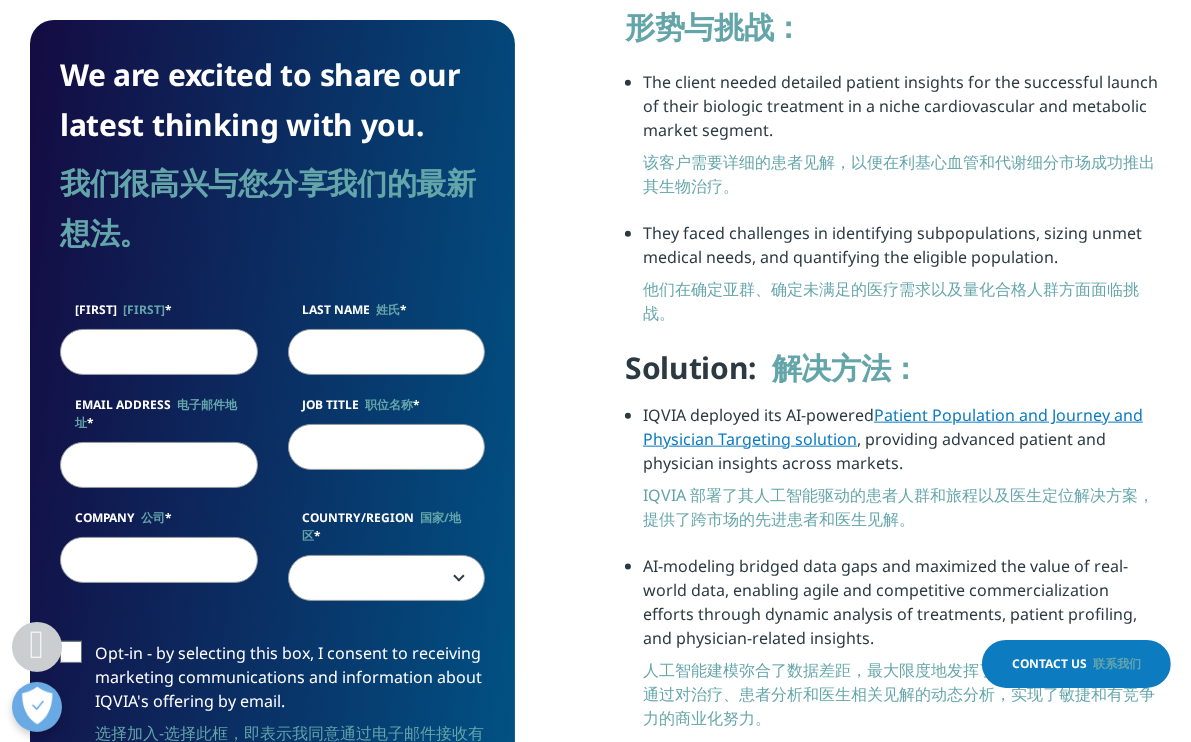 scroll, scrollTop: 1695, scrollLeft: 0, axis: vertical 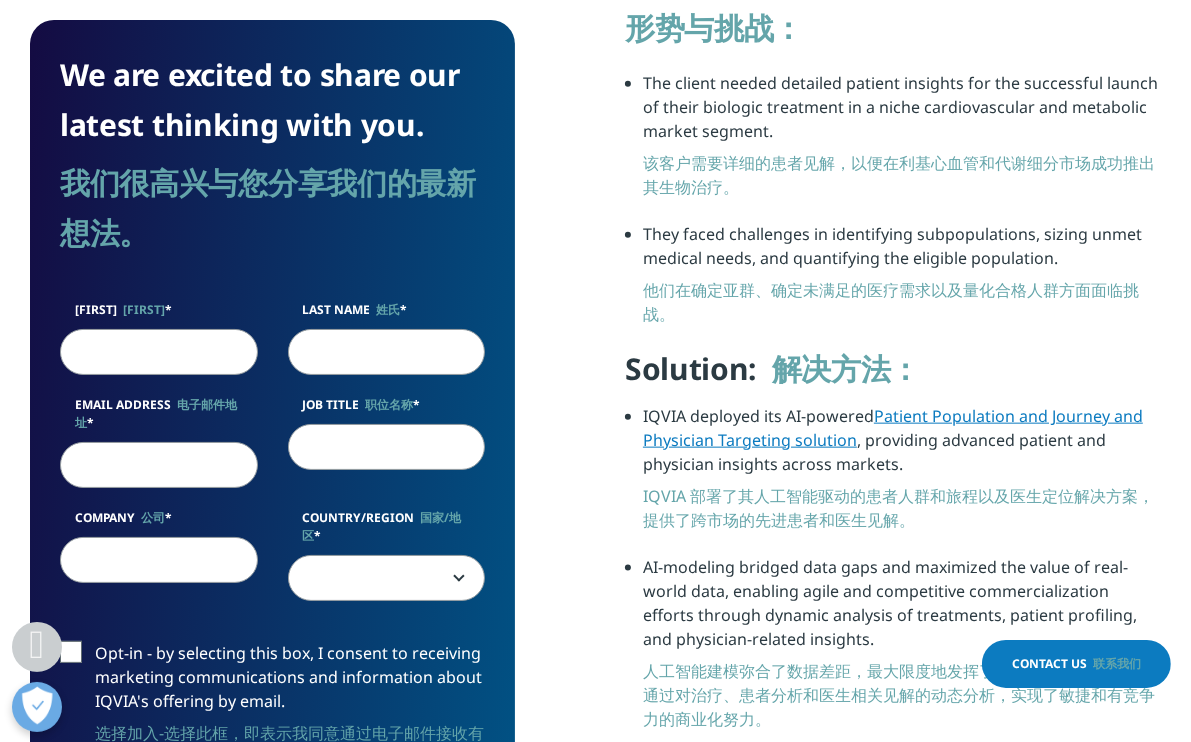 click on "First Name    名字" at bounding box center (159, 352) 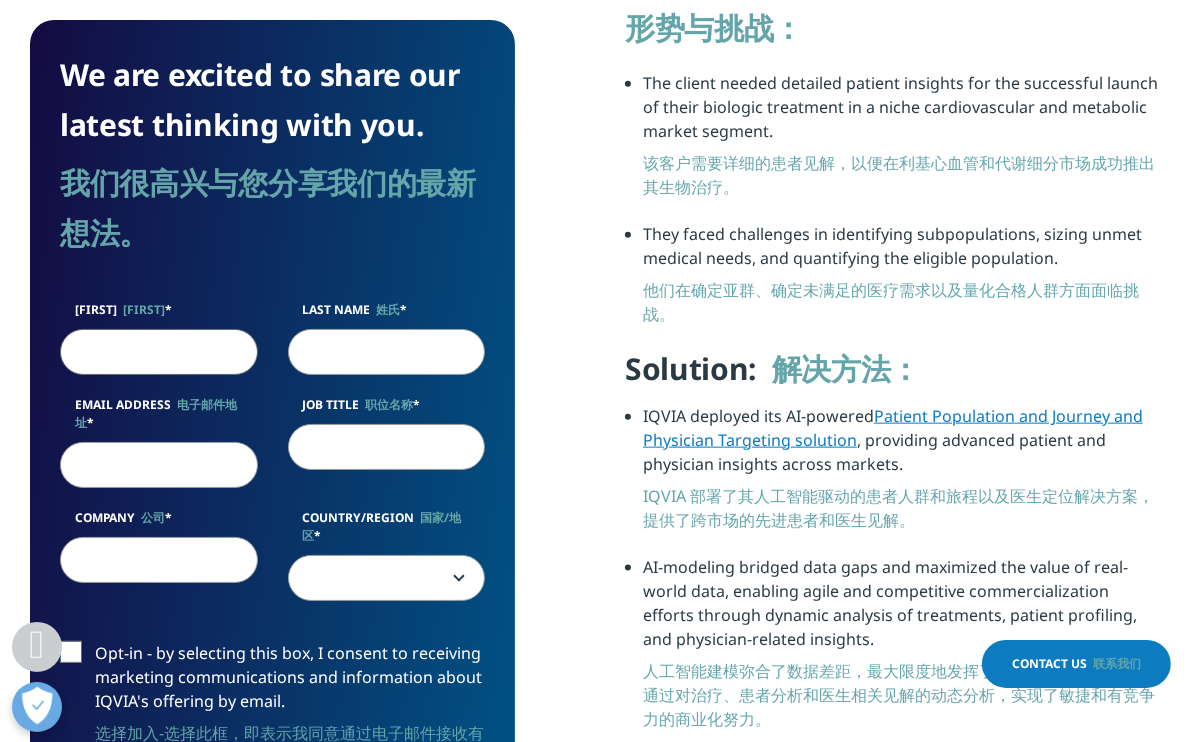 scroll, scrollTop: 1832, scrollLeft: 0, axis: vertical 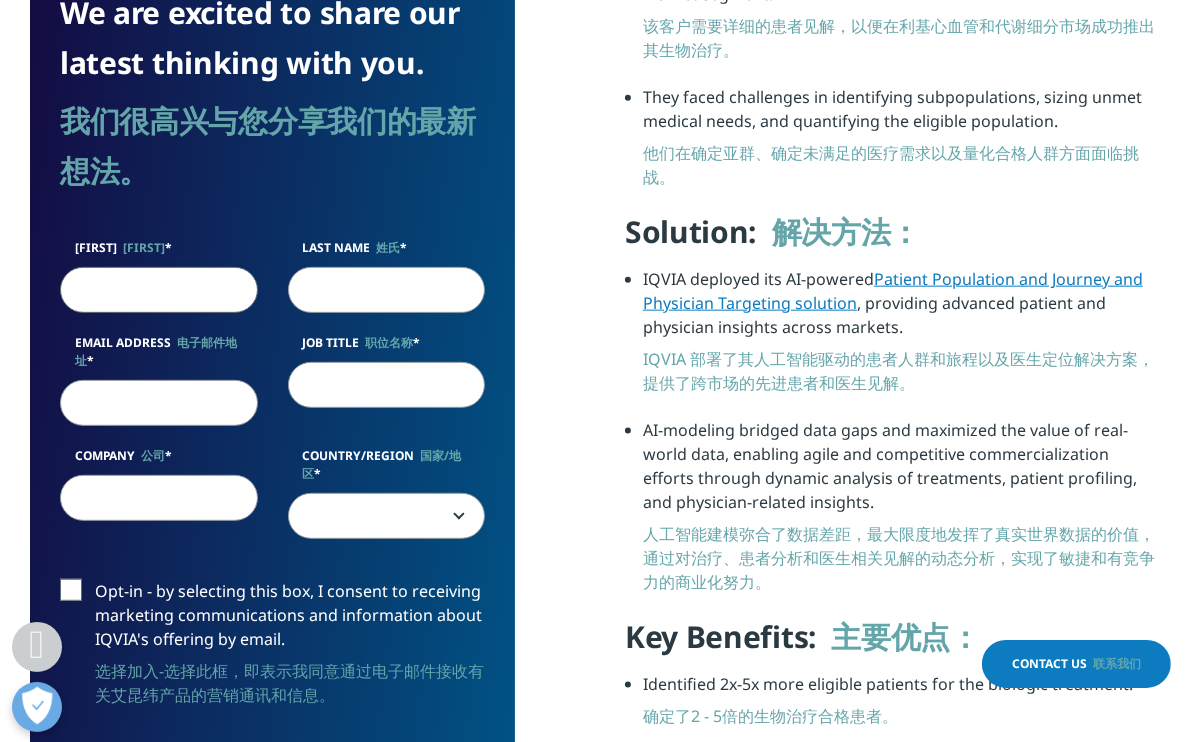 click on "First Name    名字" at bounding box center [159, 290] 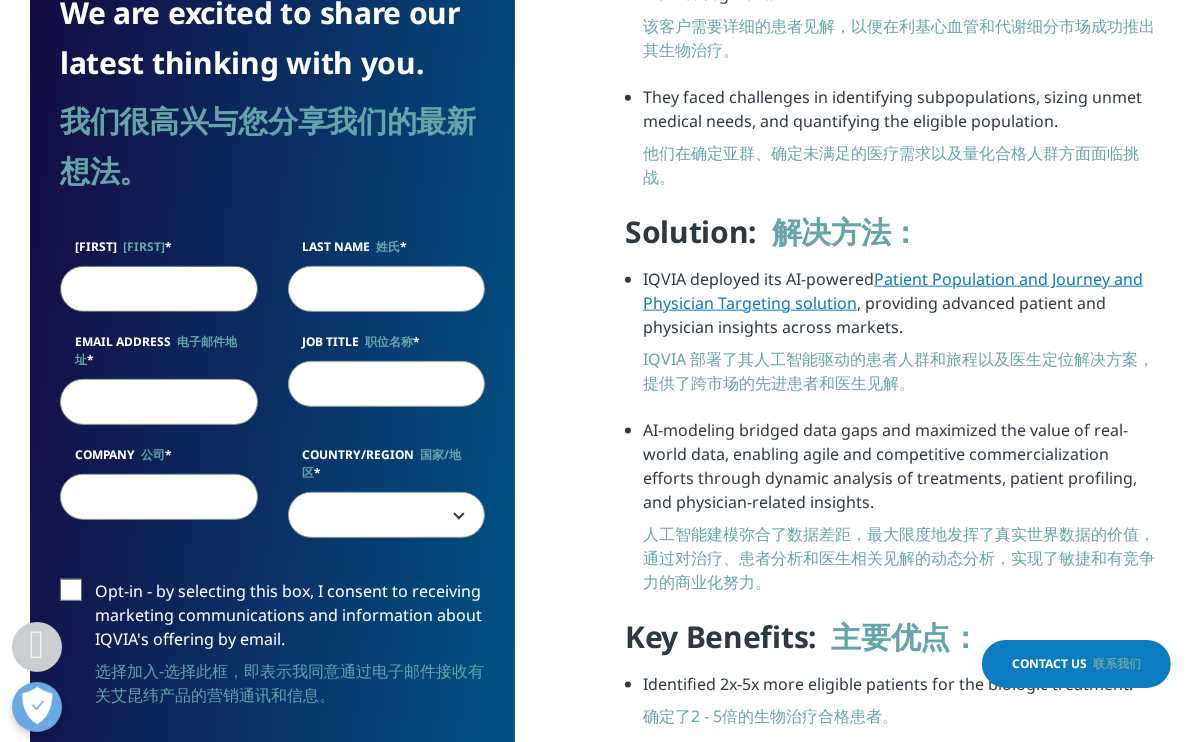 type on "Z" 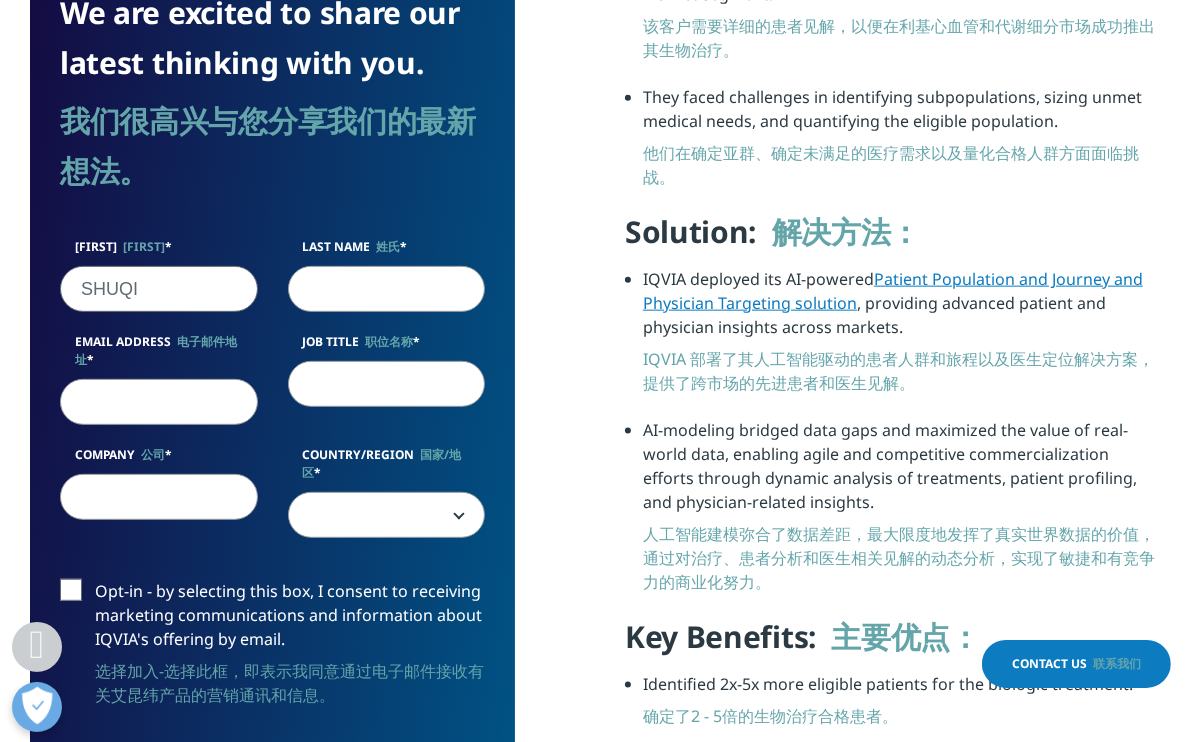 type on "SHUQI" 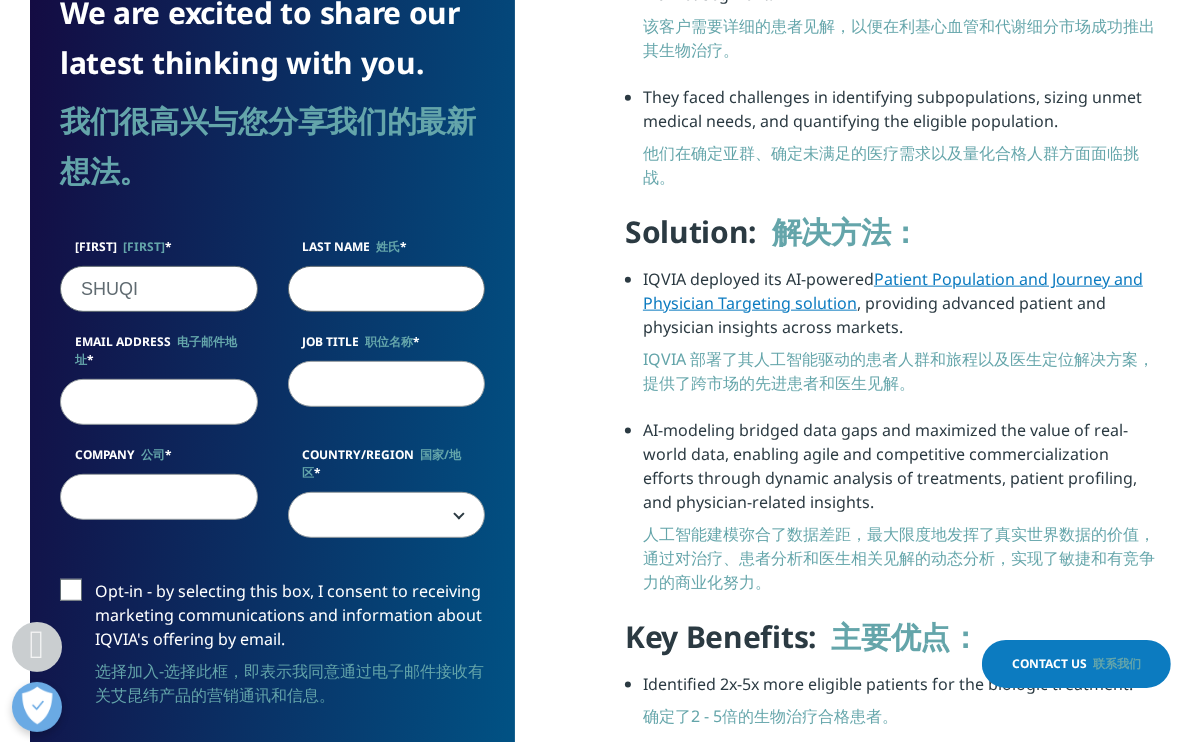 drag, startPoint x: 353, startPoint y: 218, endPoint x: 366, endPoint y: 187, distance: 33.61547 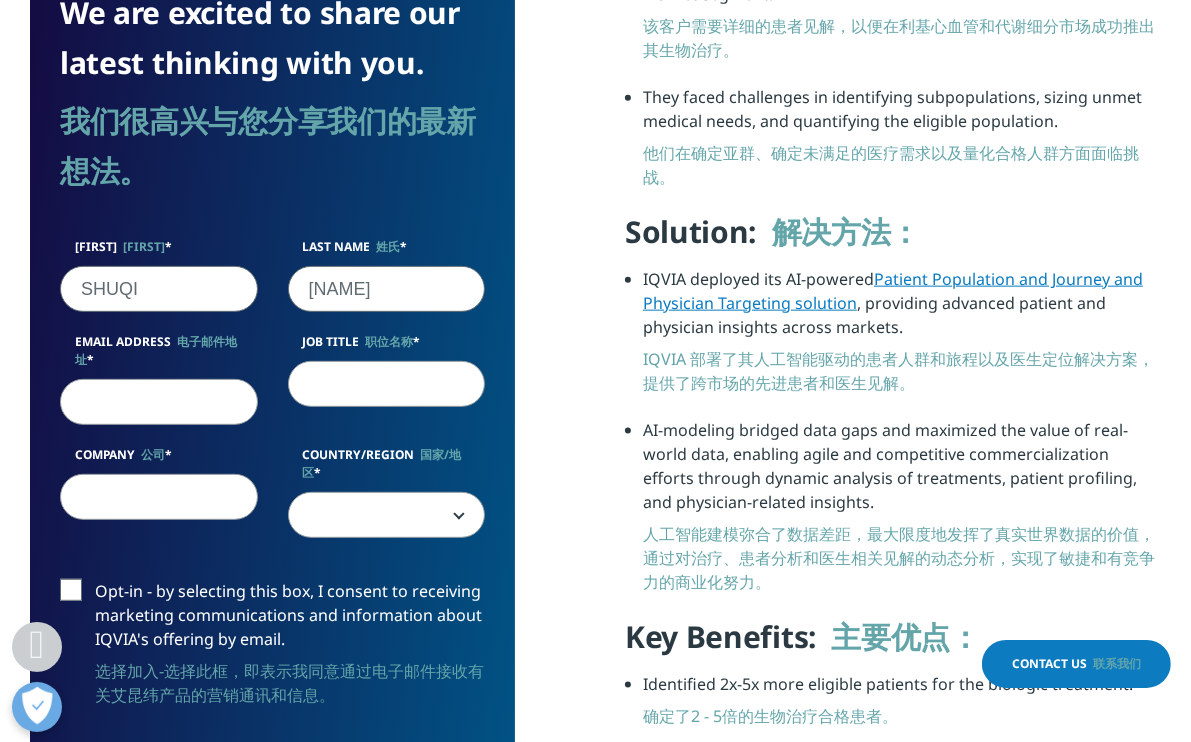 type on "ZONG" 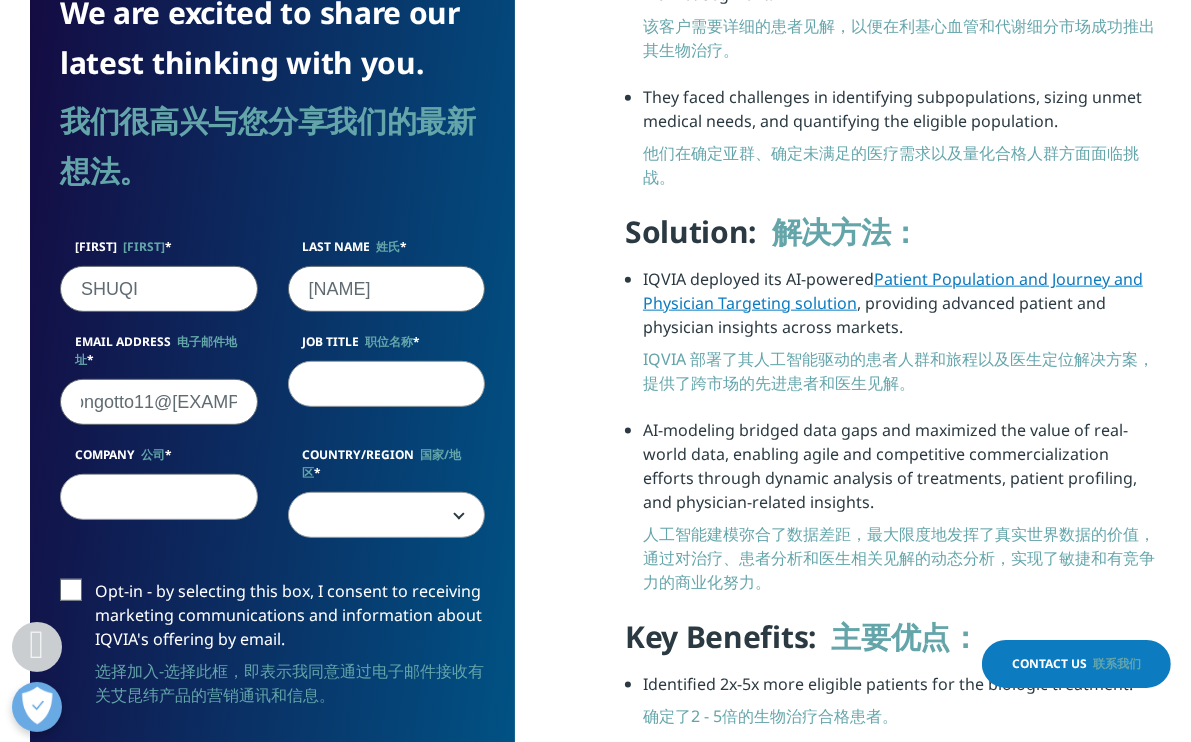 scroll, scrollTop: 0, scrollLeft: 32, axis: horizontal 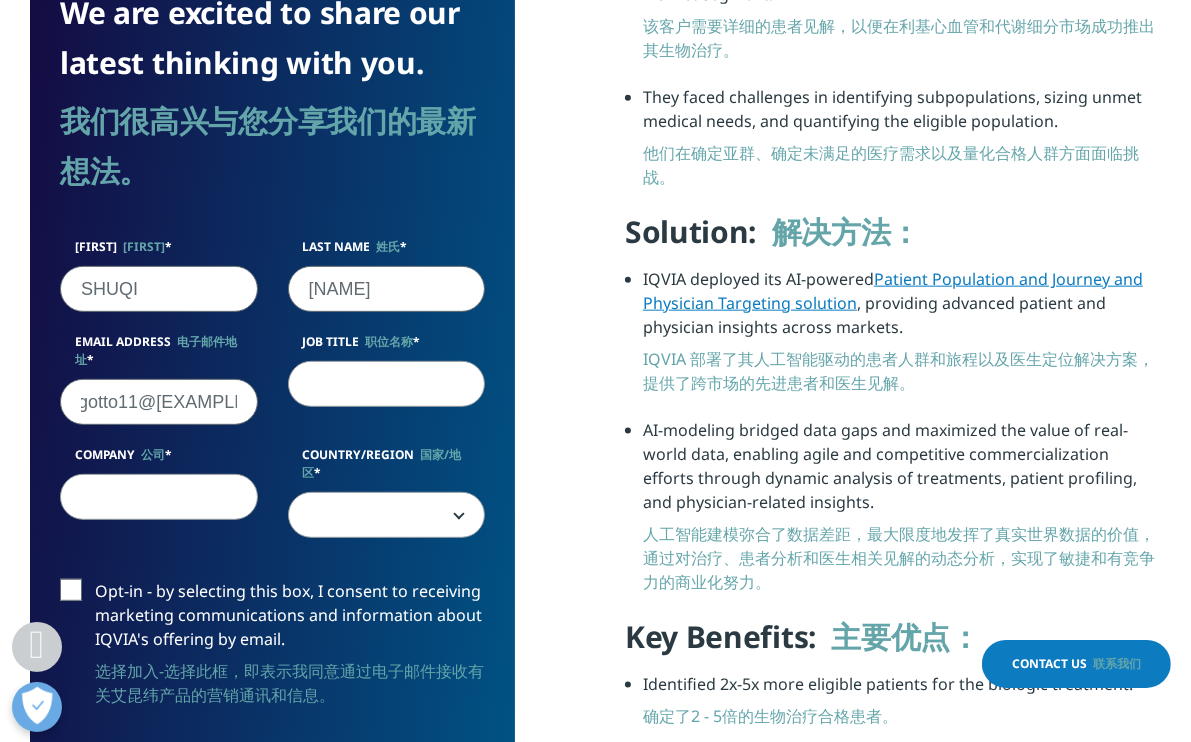 type on "zongotto11@gmail.com" 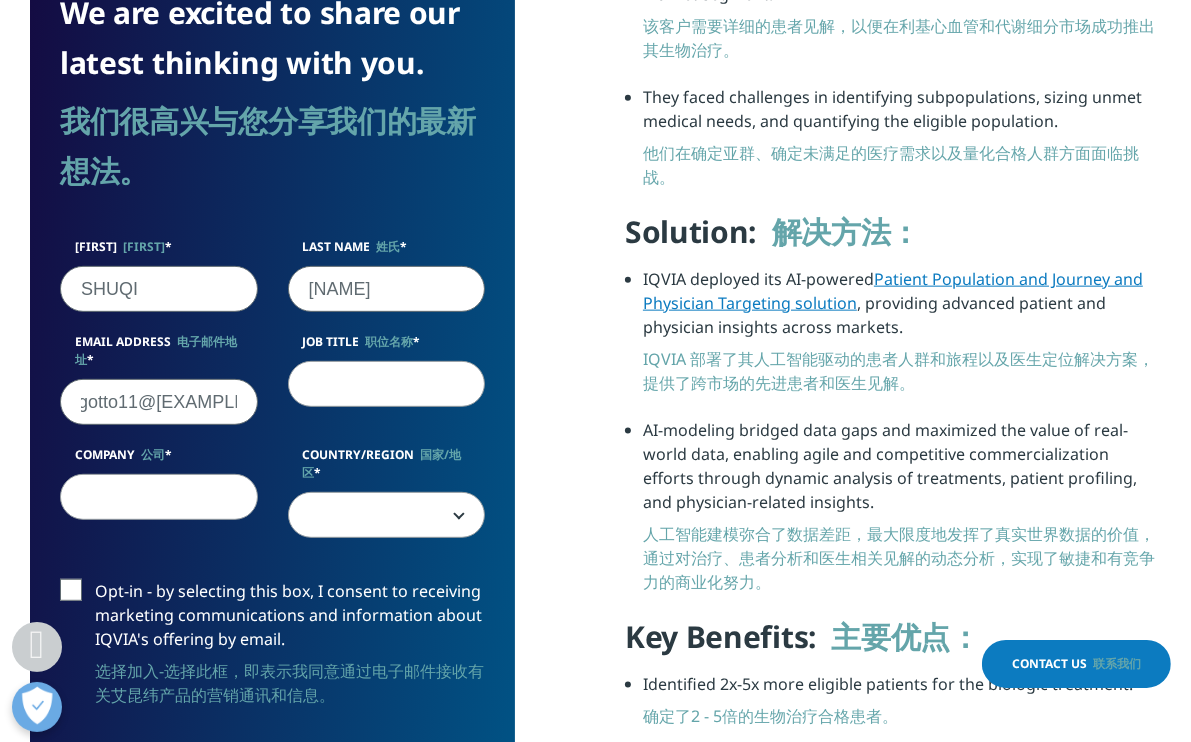 scroll, scrollTop: 0, scrollLeft: 0, axis: both 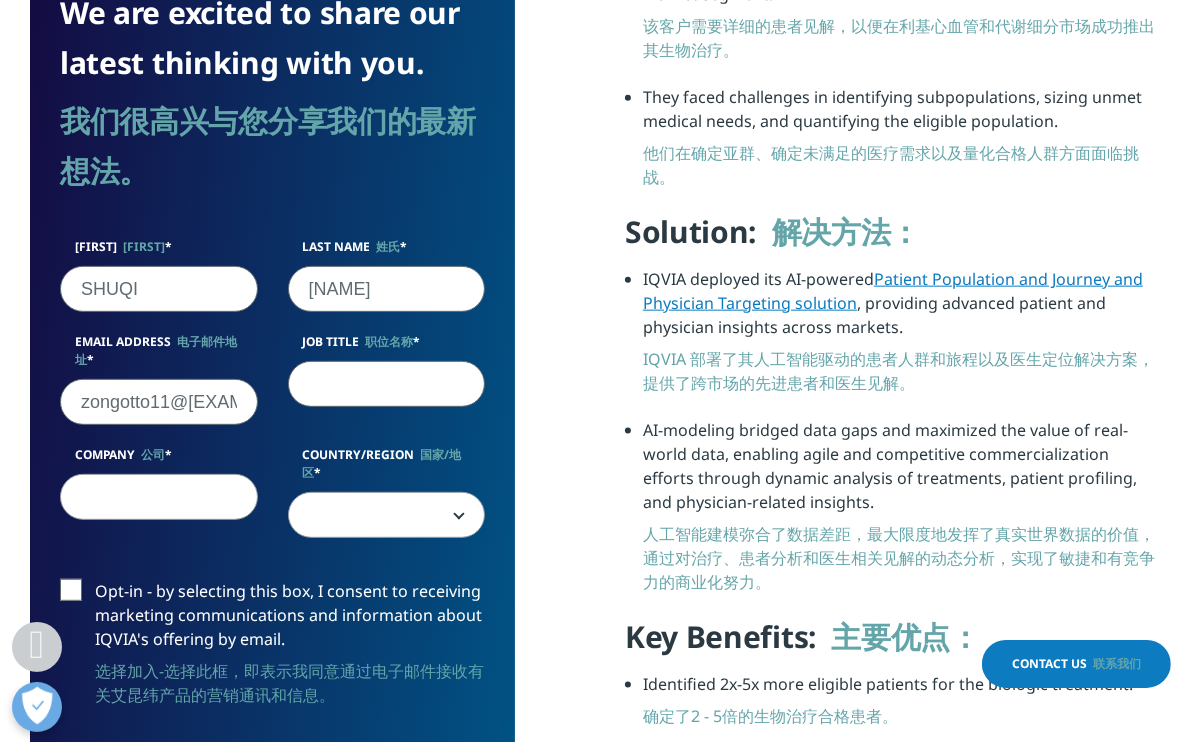 click on "Job Title    职位名称" at bounding box center (387, 385) 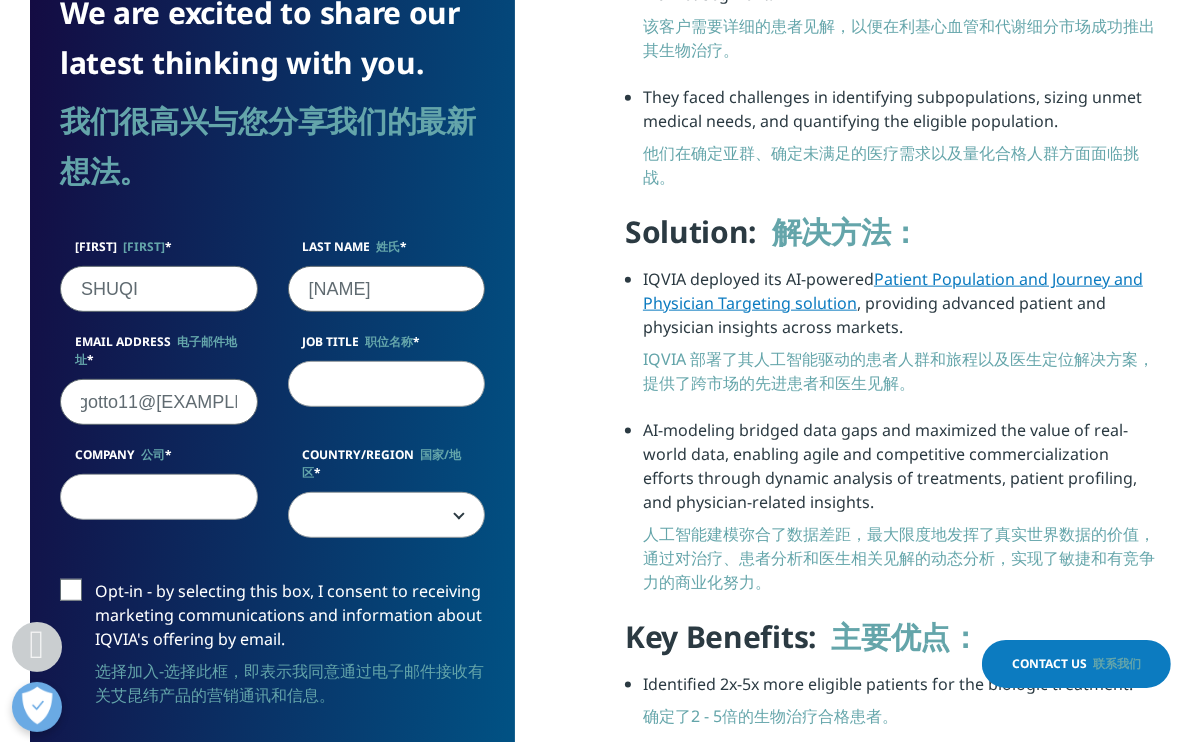 scroll, scrollTop: 0, scrollLeft: 0, axis: both 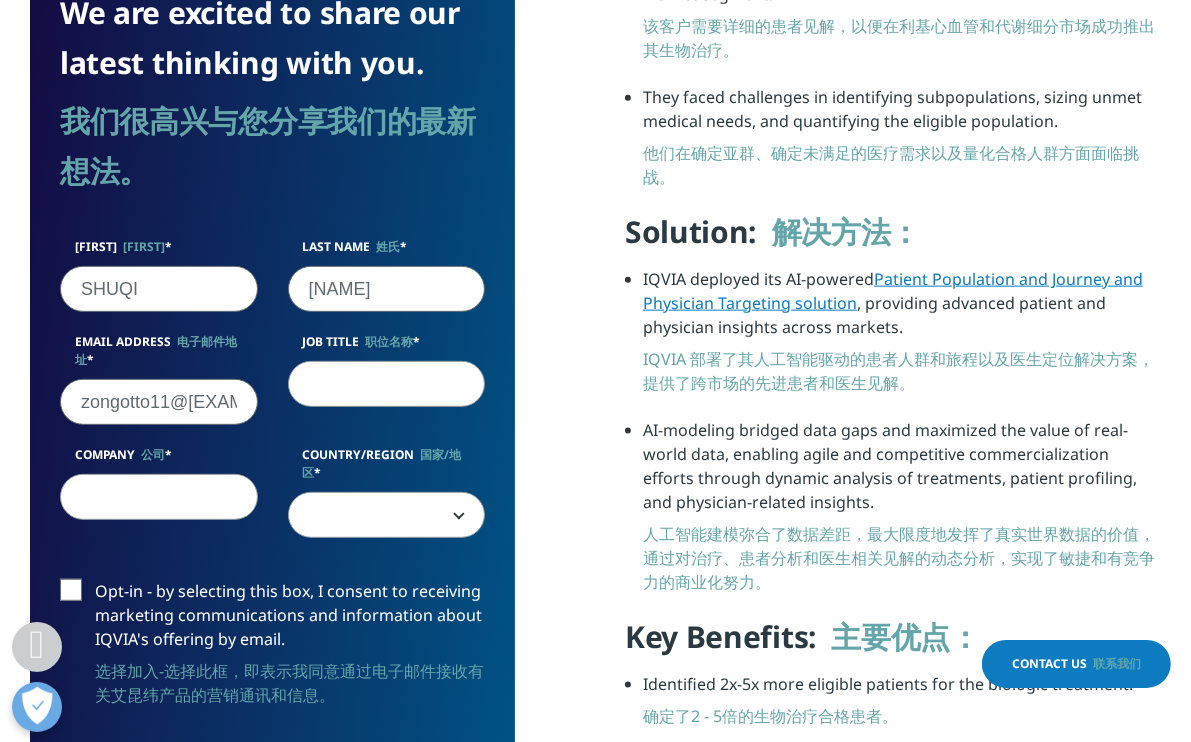 drag, startPoint x: 89, startPoint y: 322, endPoint x: 133, endPoint y: 318, distance: 44.181442 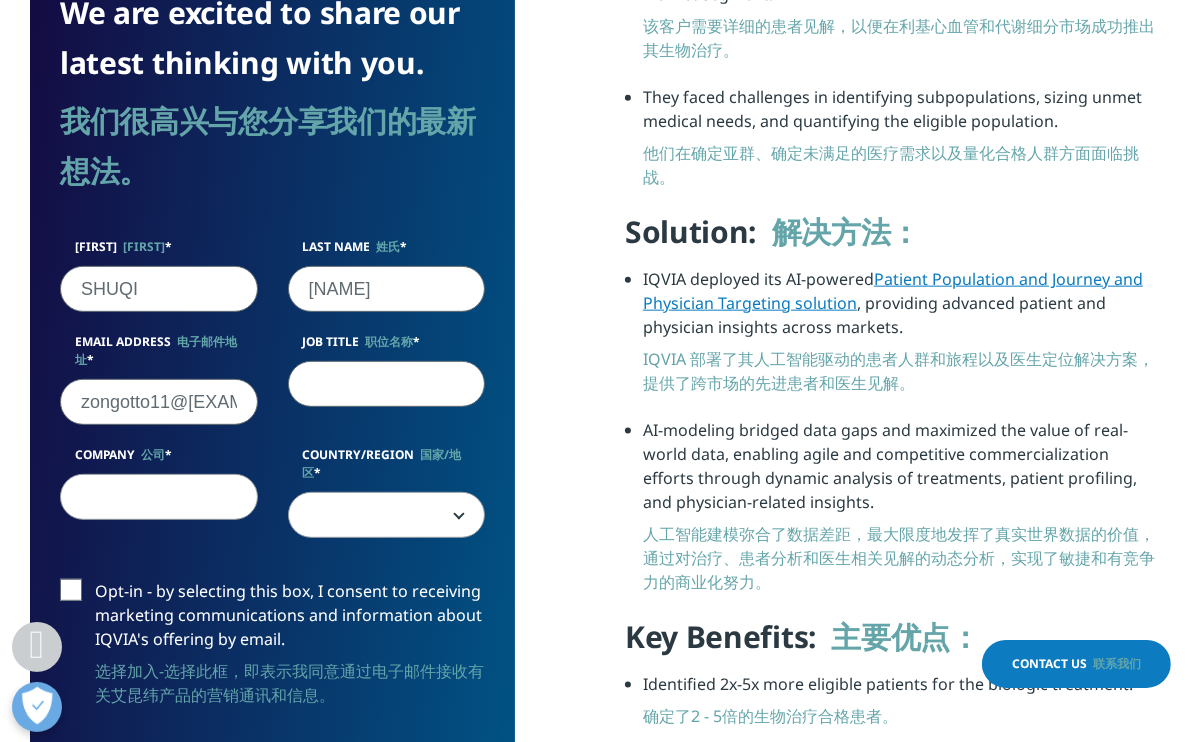 click on "Job Title    职位名称" at bounding box center [387, 385] 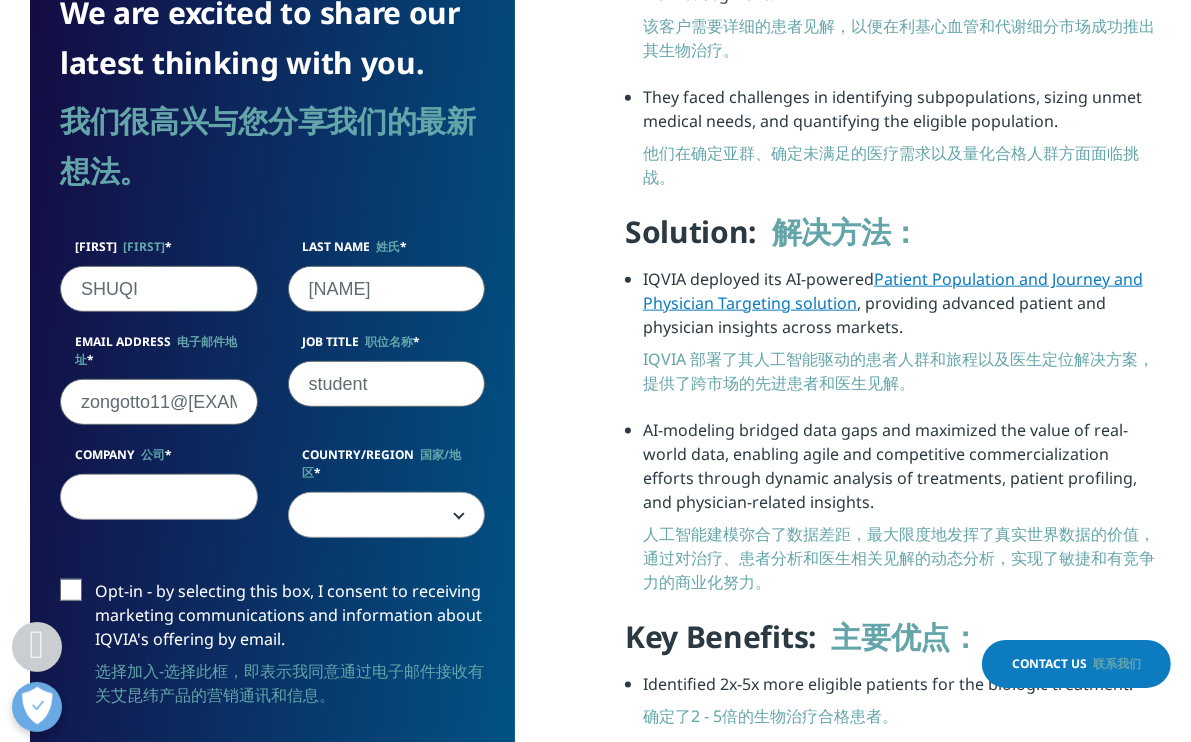 type on "student" 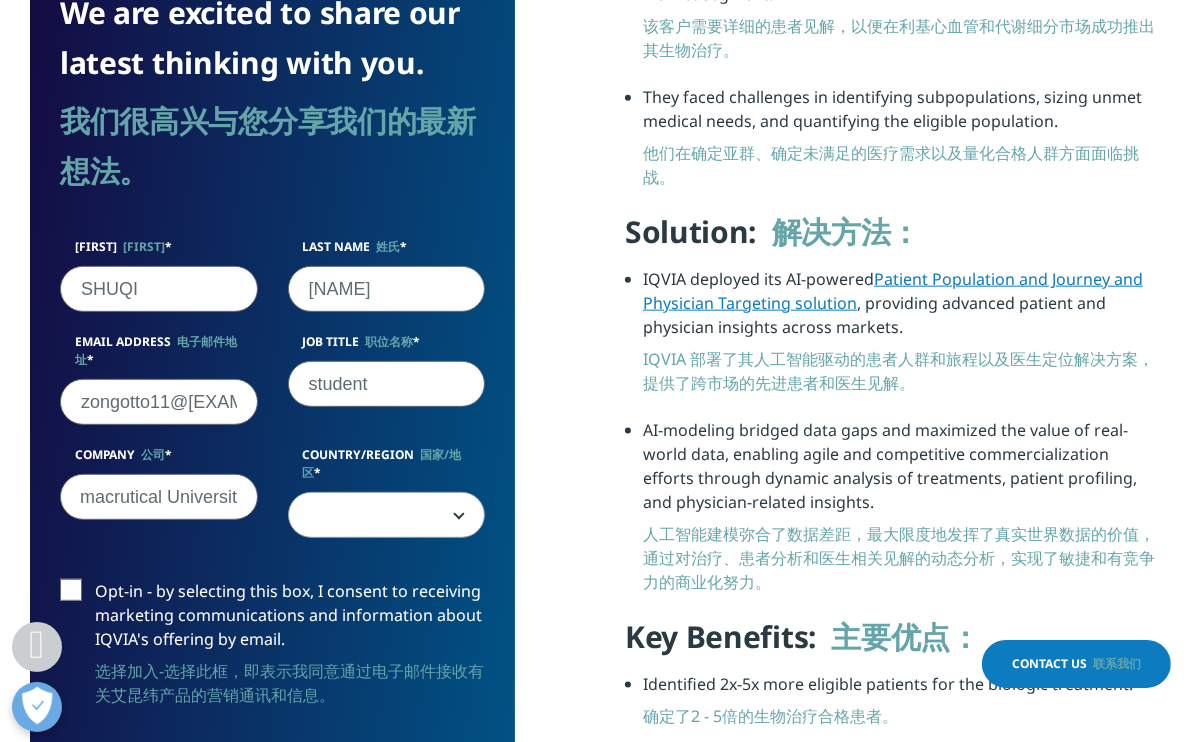 scroll, scrollTop: 0, scrollLeft: 100, axis: horizontal 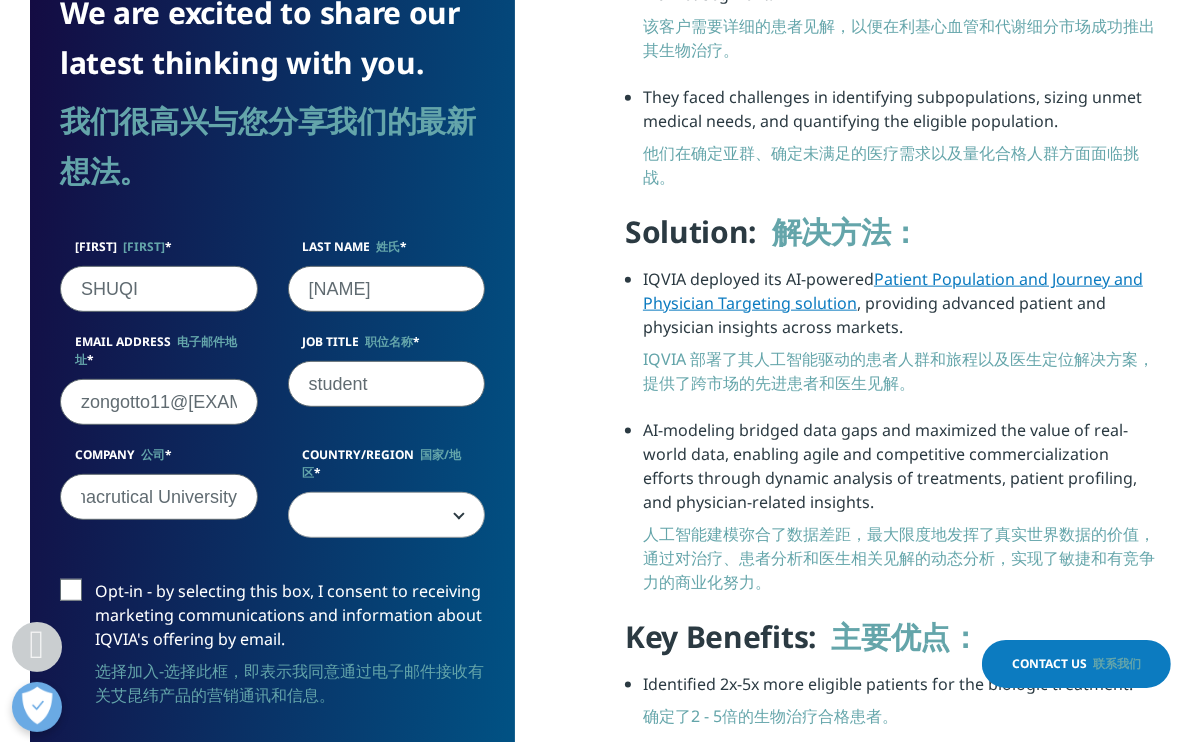 type on "China Pharmacrutical University" 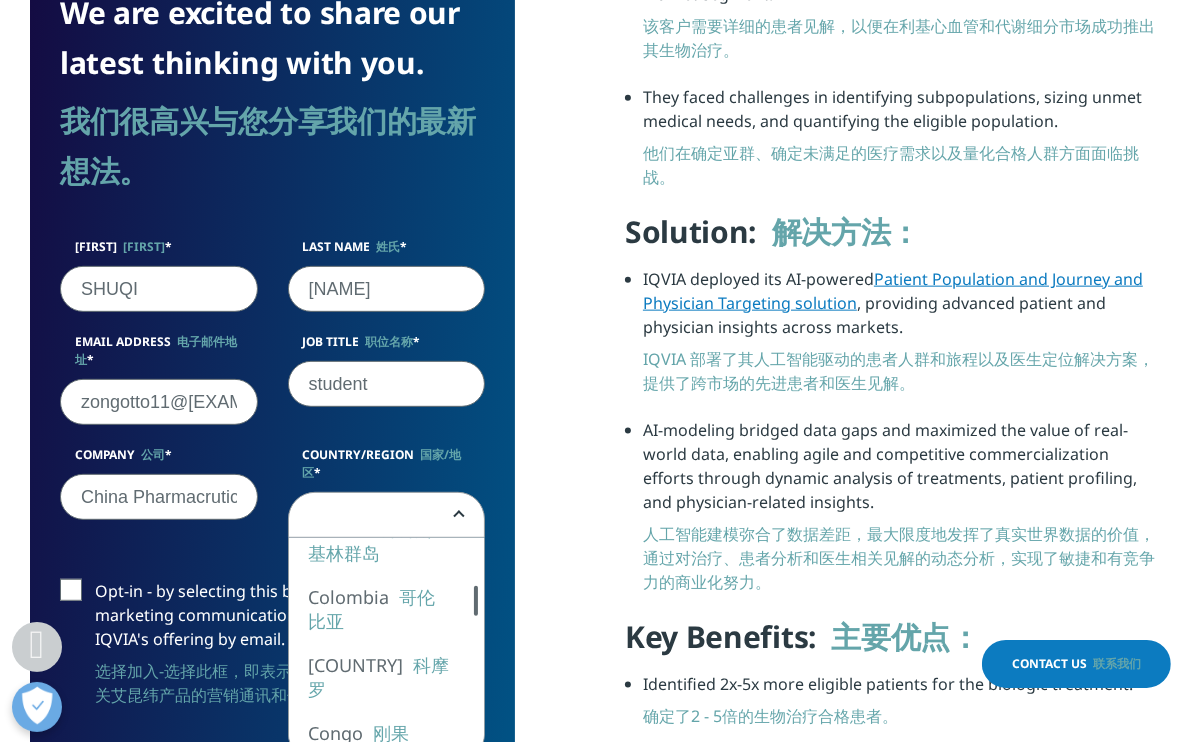 click at bounding box center (476, 601) 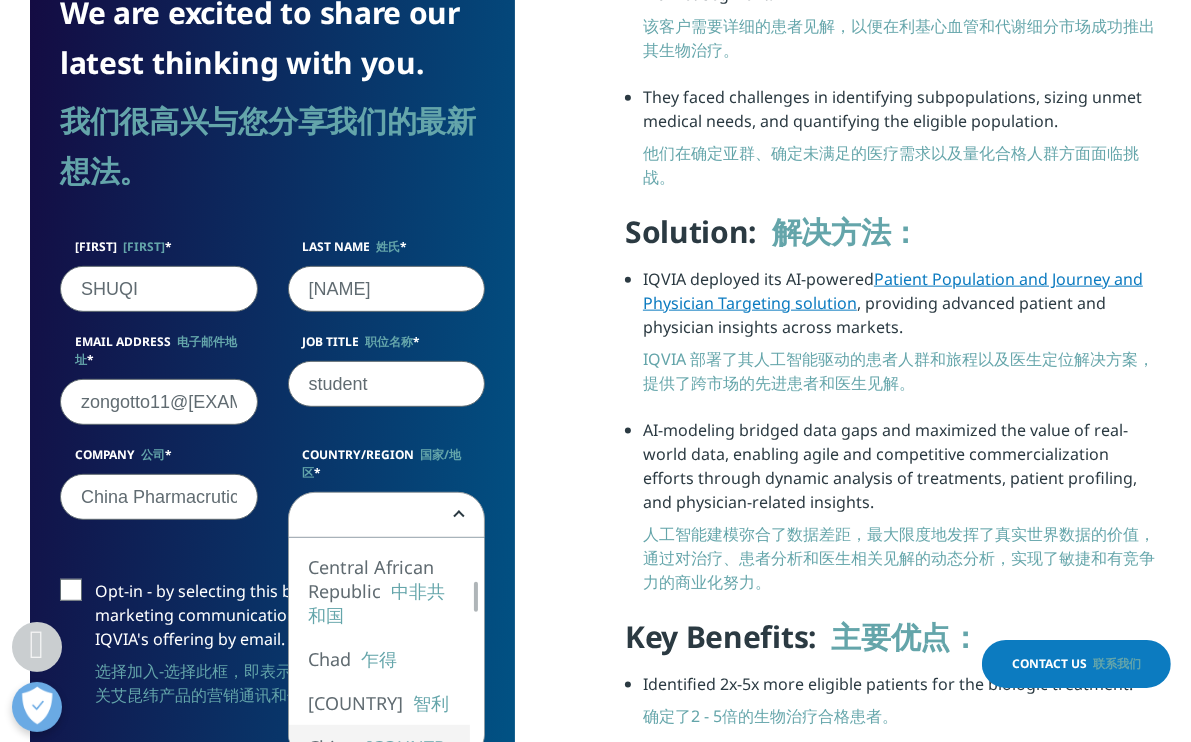select on "China" 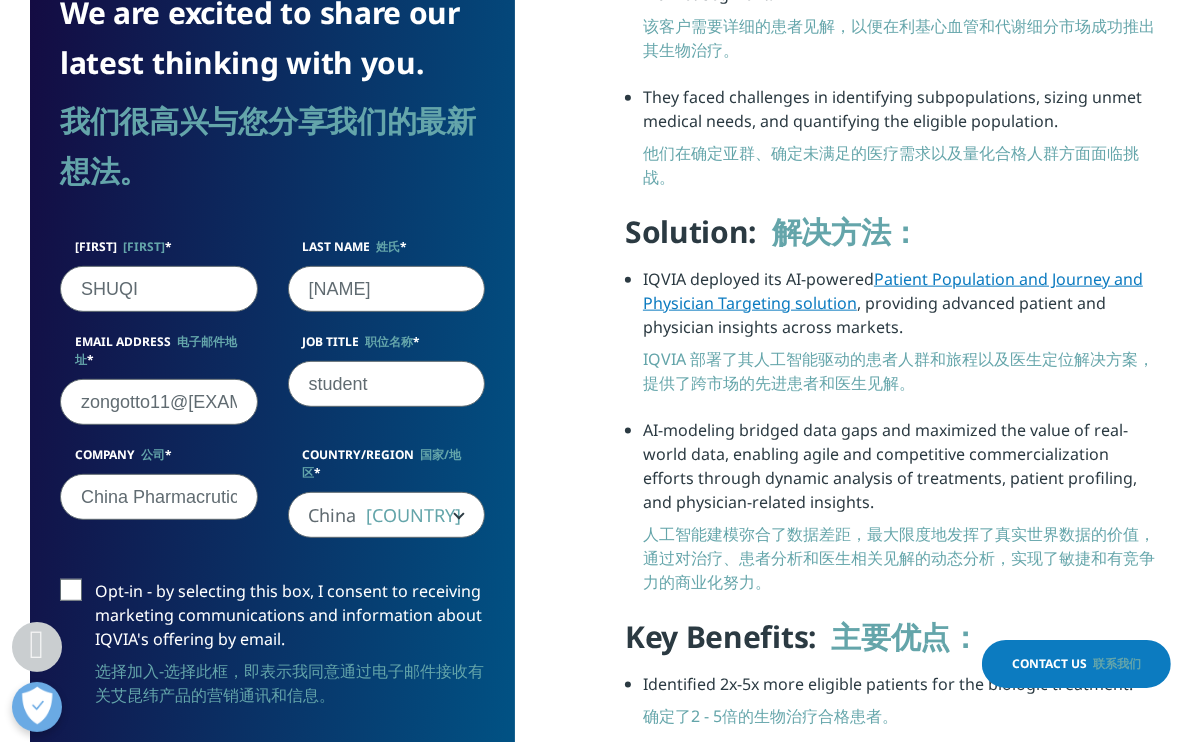 click on "Opt-in - by selecting this box, I consent to receiving marketing communications and information about IQVIA's offering by email.
选择加入-选择此框，即表示我同意通过电子邮件接收有关艾昆纬产品的营销通讯和信息。" at bounding box center [272, 652] 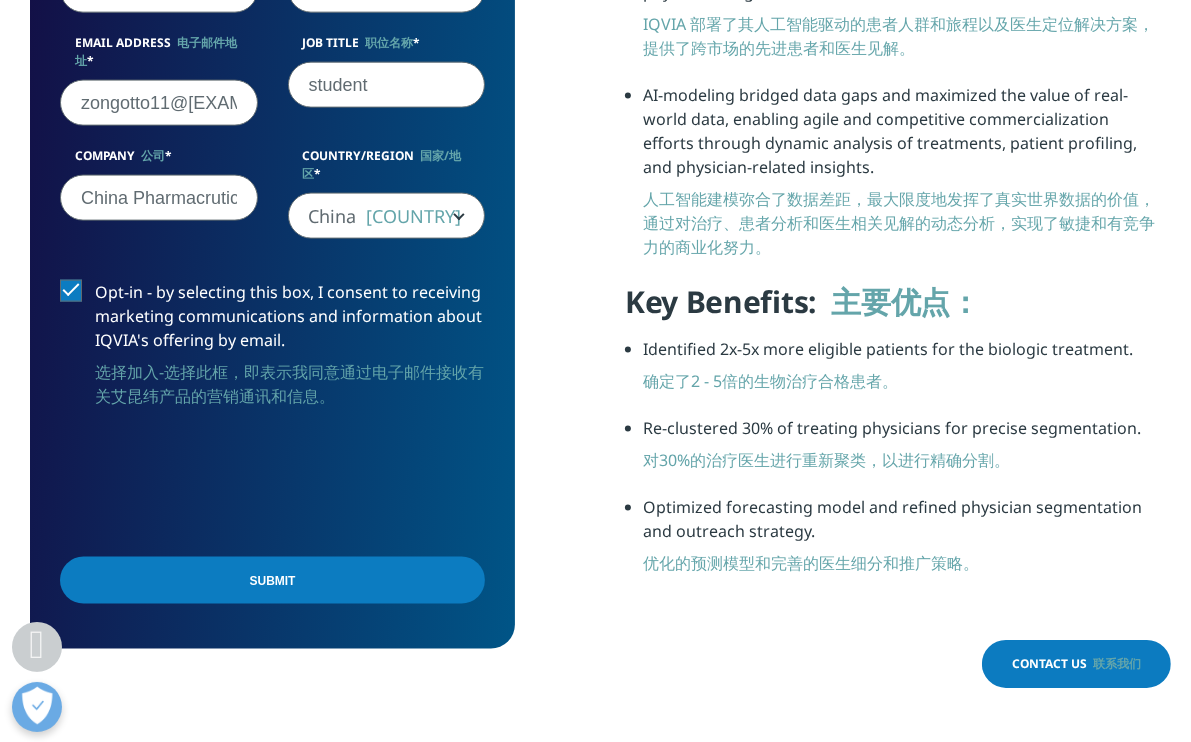 scroll, scrollTop: 2168, scrollLeft: 0, axis: vertical 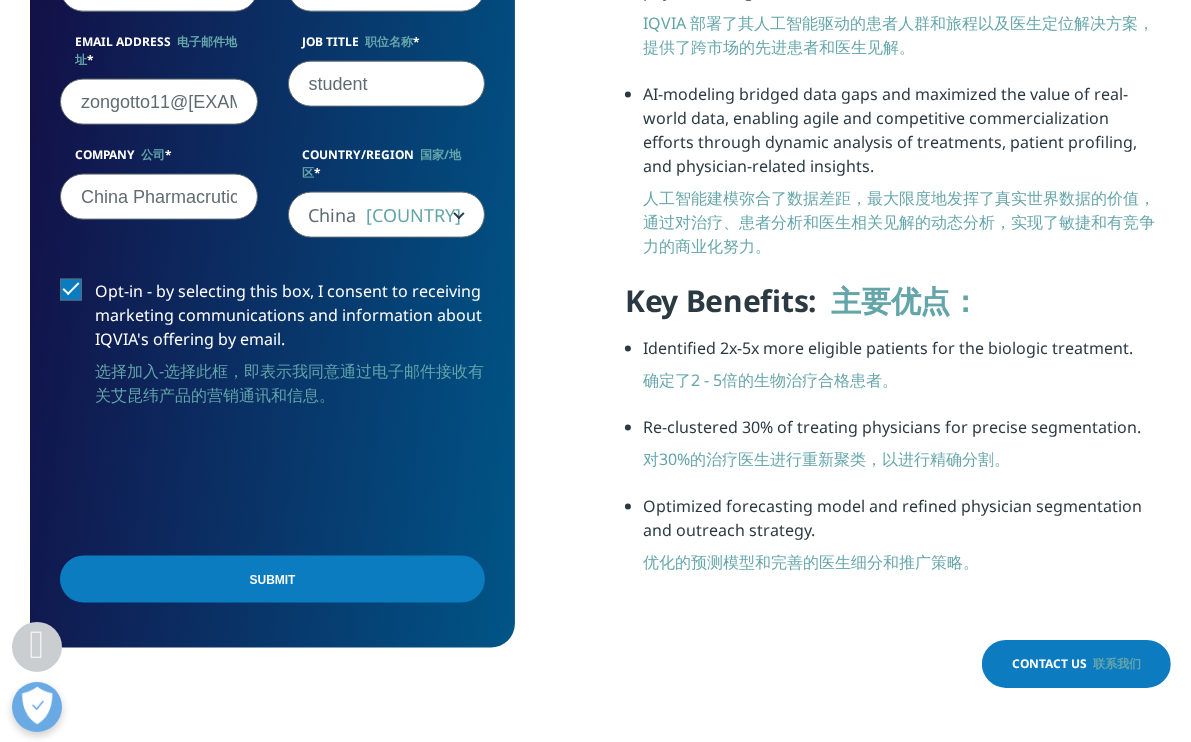 click on "Submit" at bounding box center [272, 582] 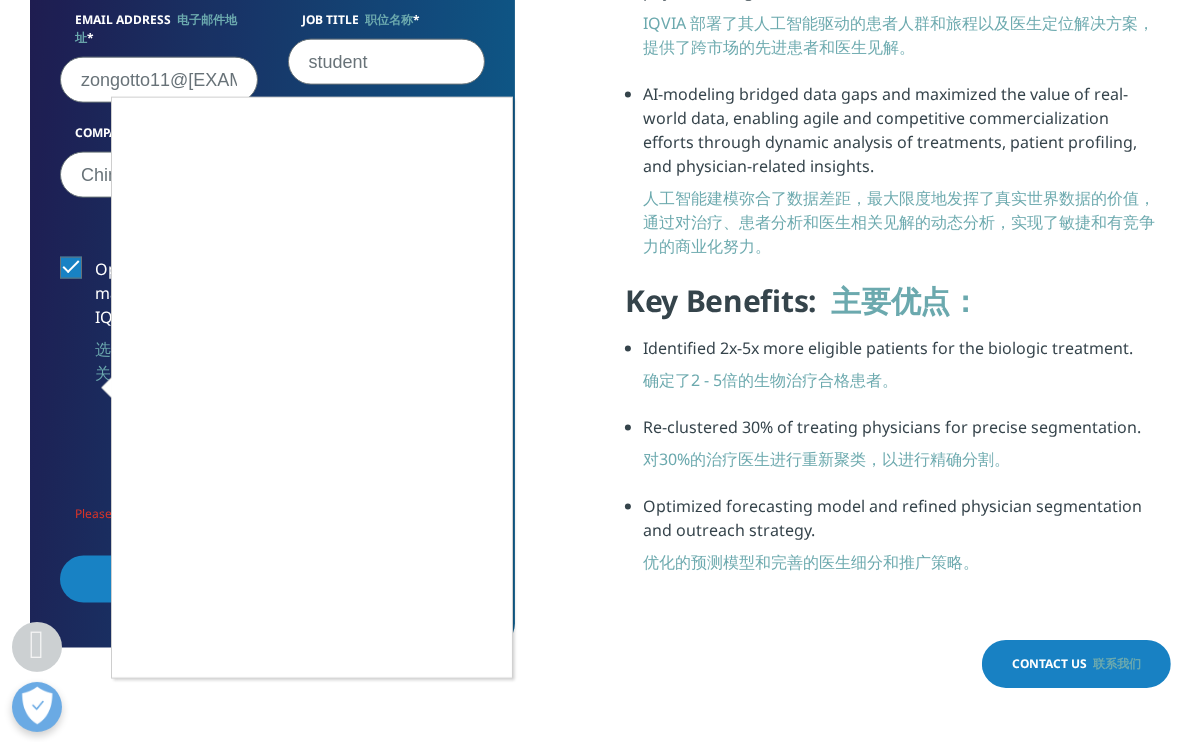 scroll, scrollTop: 9, scrollLeft: 10, axis: both 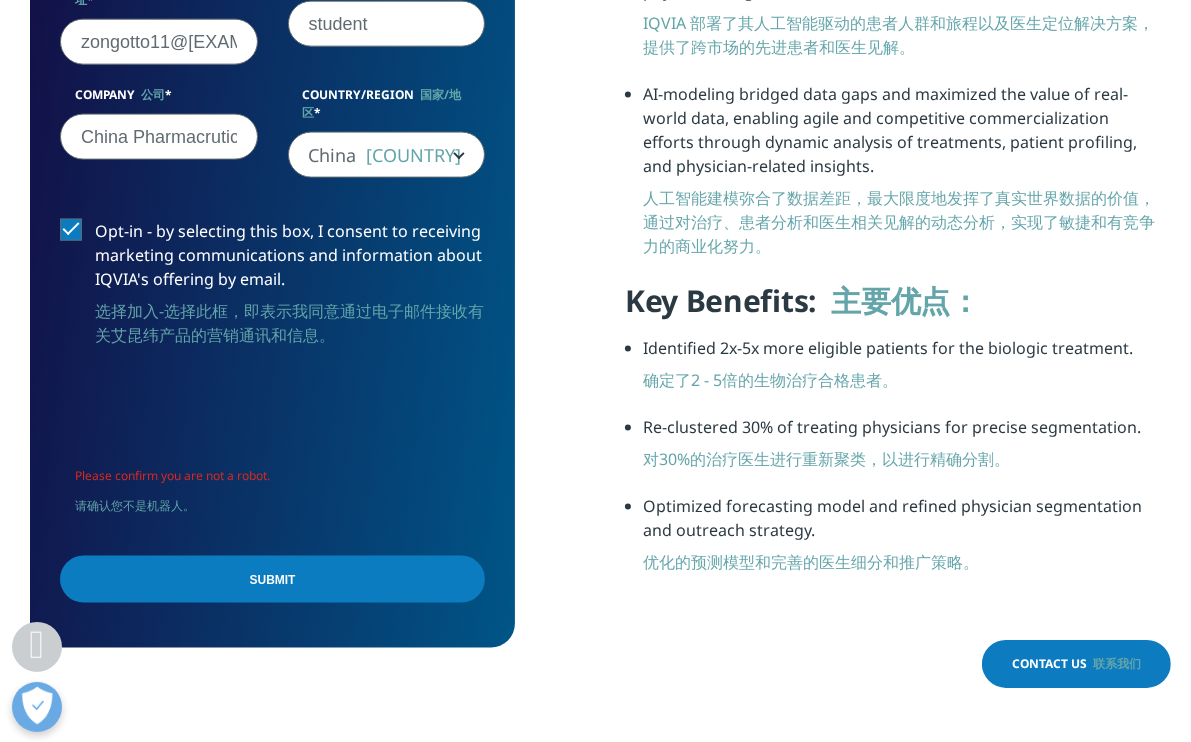 click on "Submit" at bounding box center (272, 579) 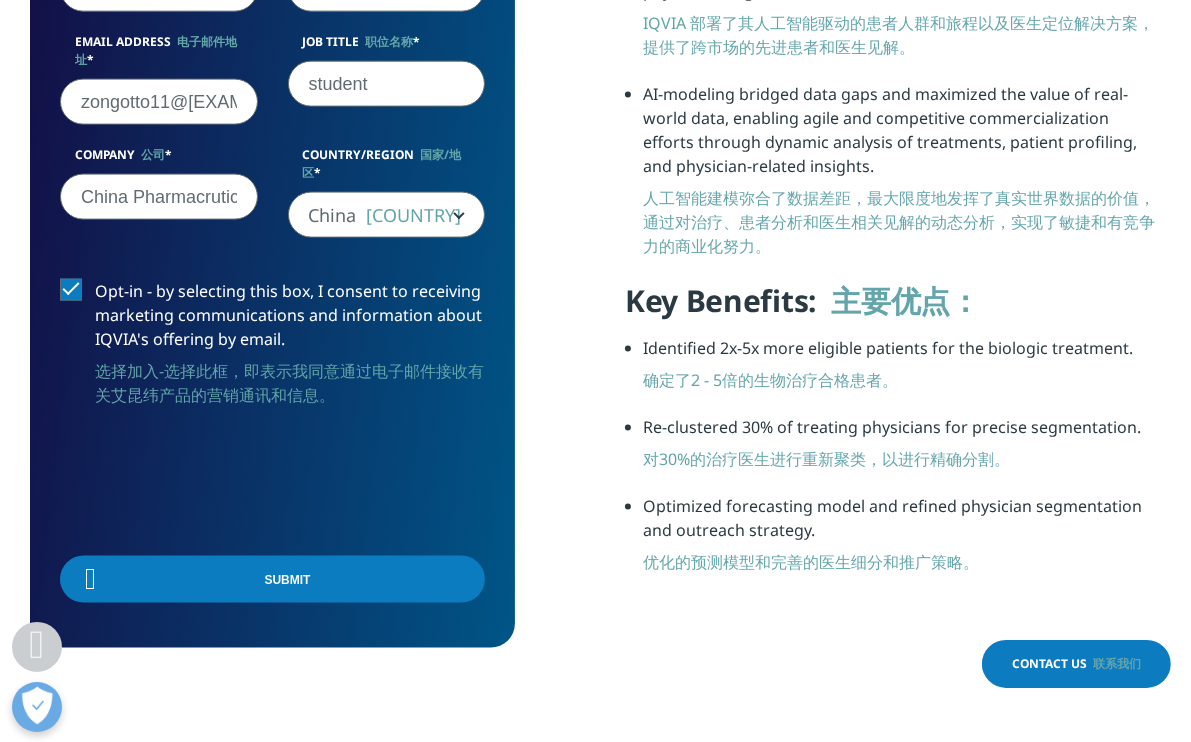 scroll, scrollTop: 2014, scrollLeft: 0, axis: vertical 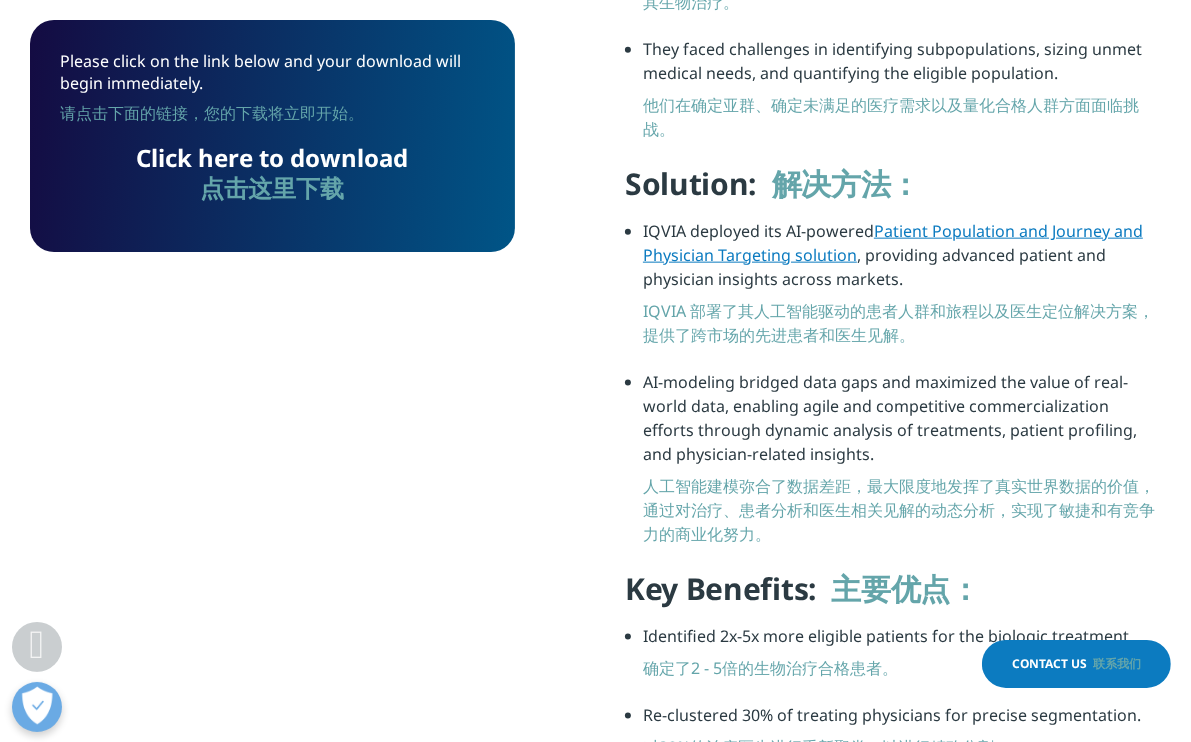 click on "Click here to download  点击这里下载" at bounding box center (273, 172) 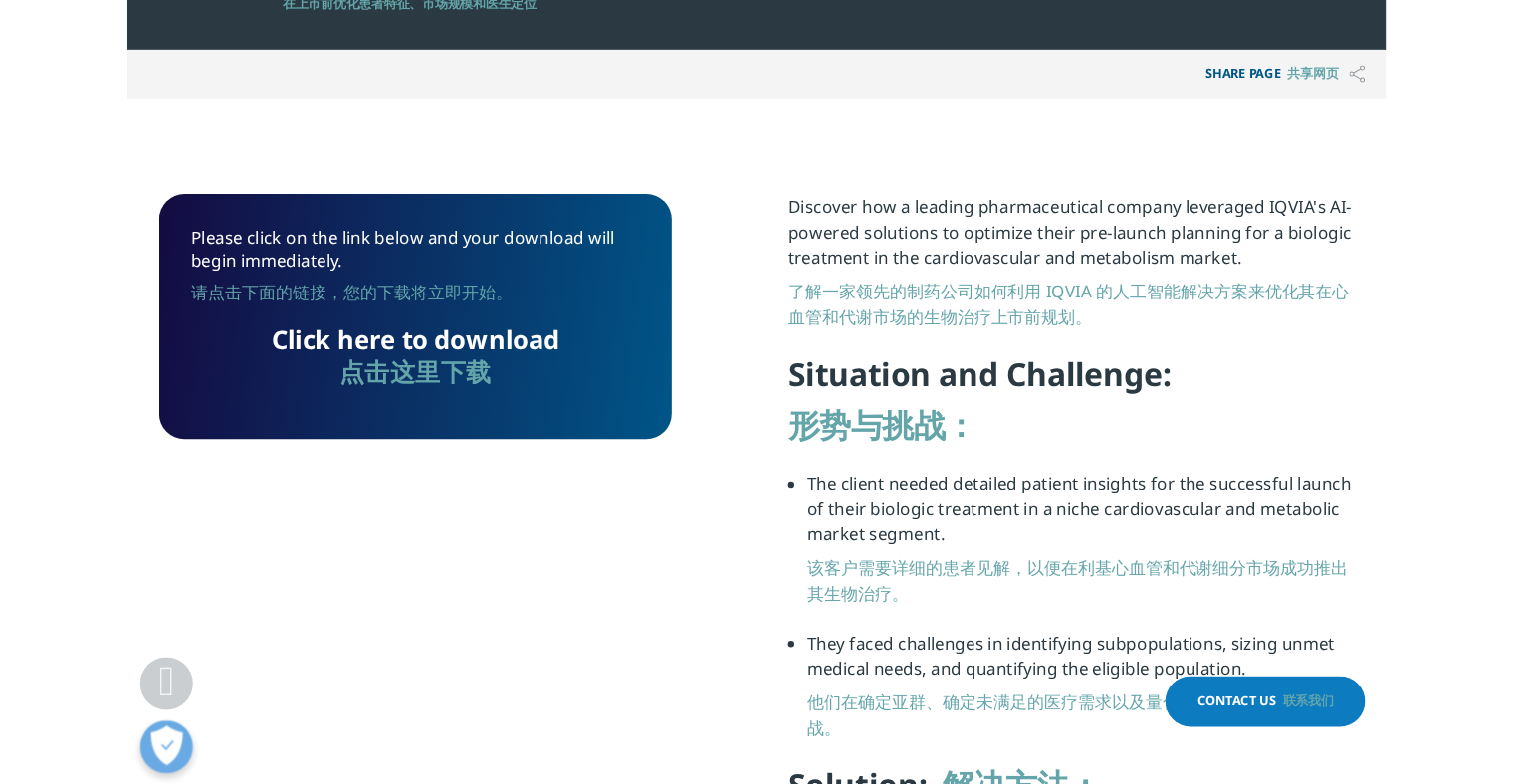 scroll, scrollTop: 1329, scrollLeft: 0, axis: vertical 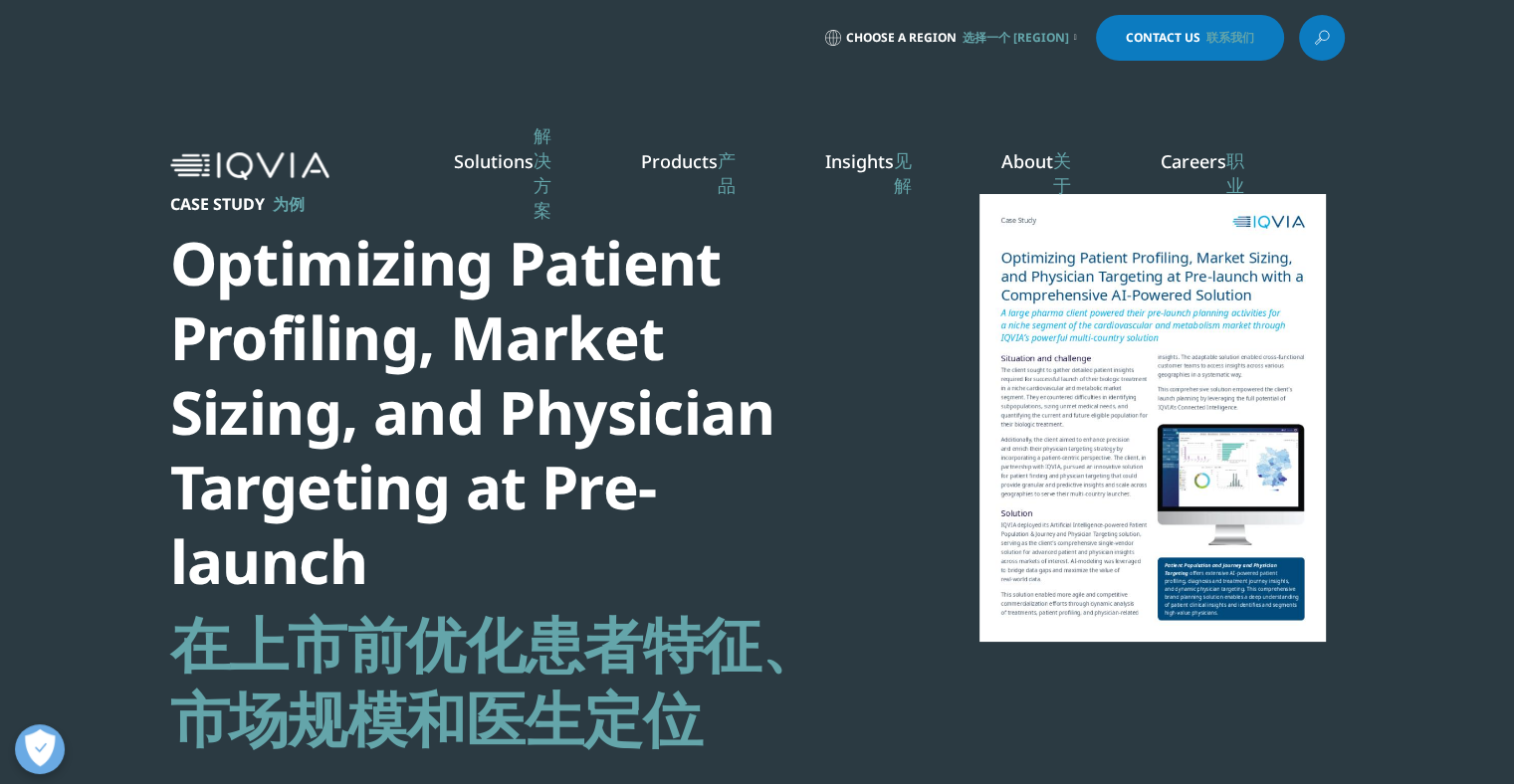 click on "参见最新报告" at bounding box center (518, 473) 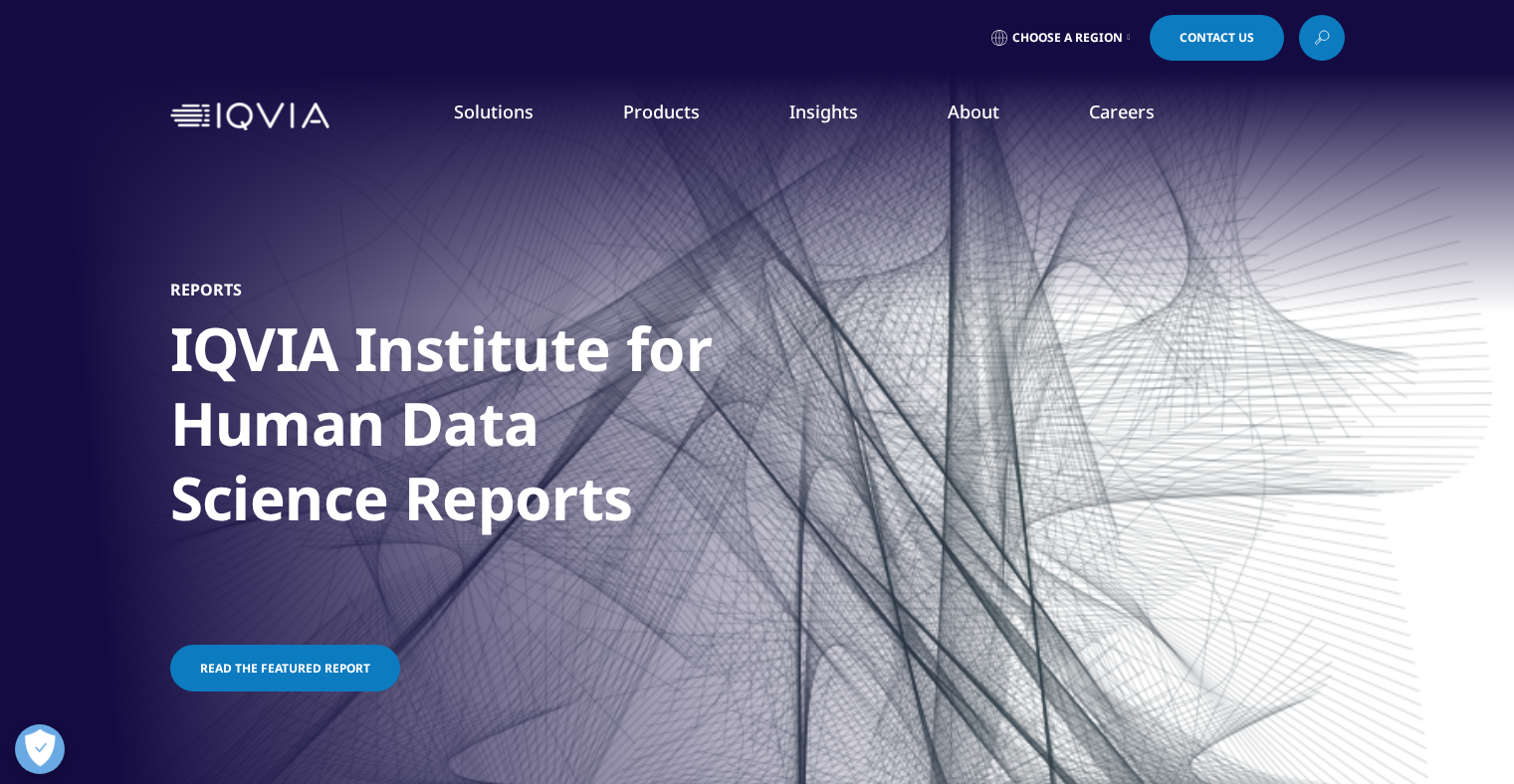 scroll, scrollTop: 0, scrollLeft: 0, axis: both 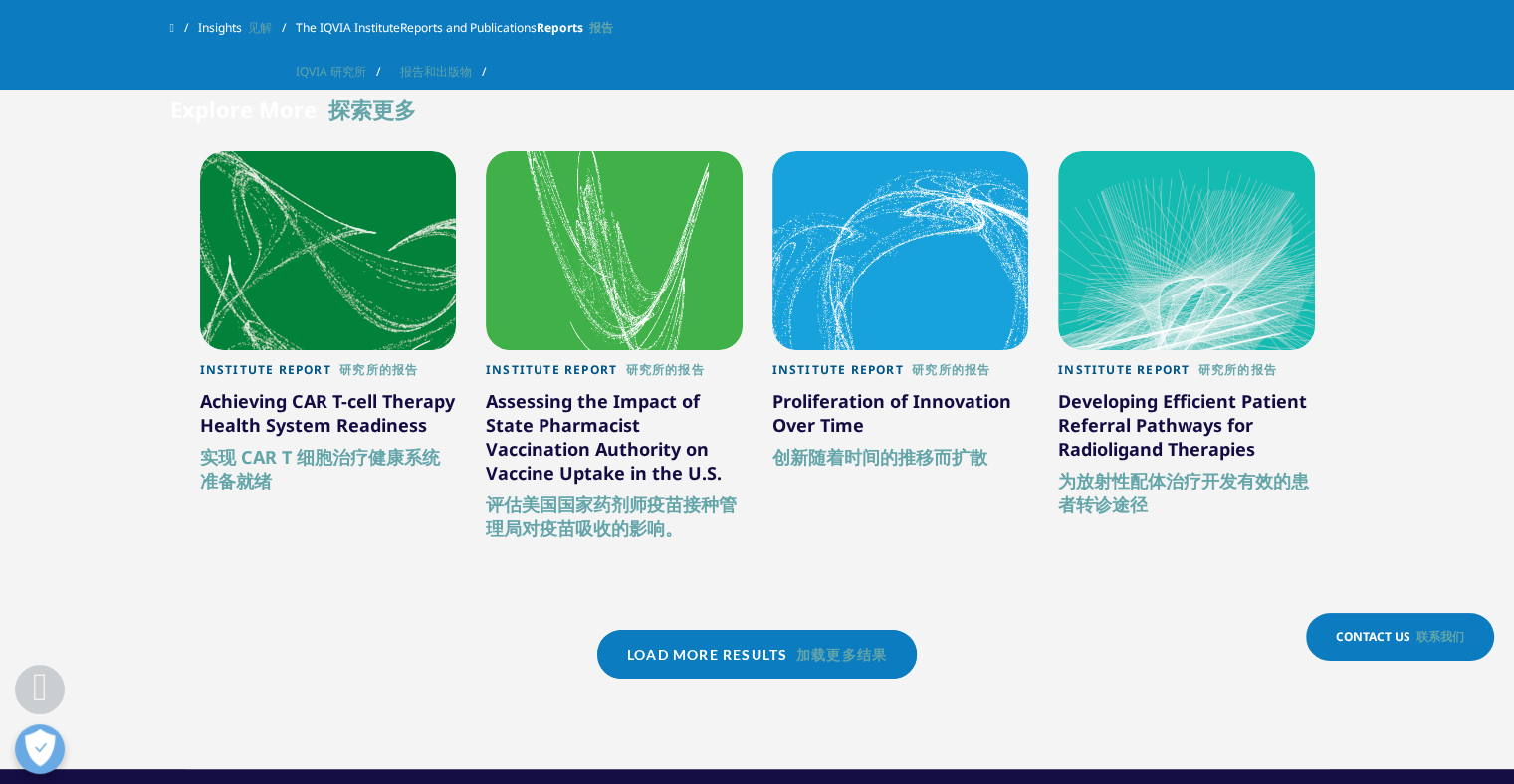 drag, startPoint x: 1159, startPoint y: 394, endPoint x: 887, endPoint y: 538, distance: 307.7661 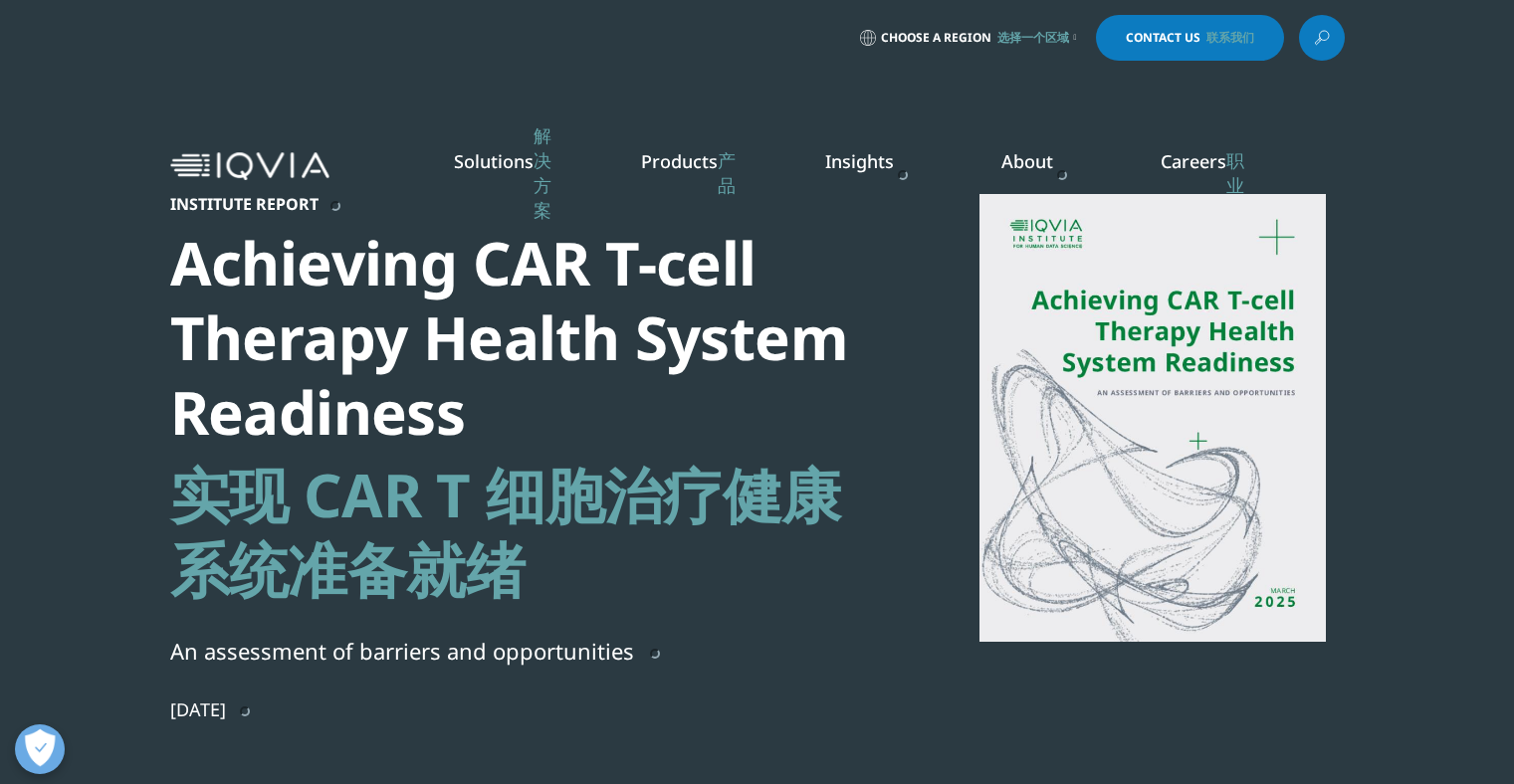 scroll, scrollTop: 0, scrollLeft: 0, axis: both 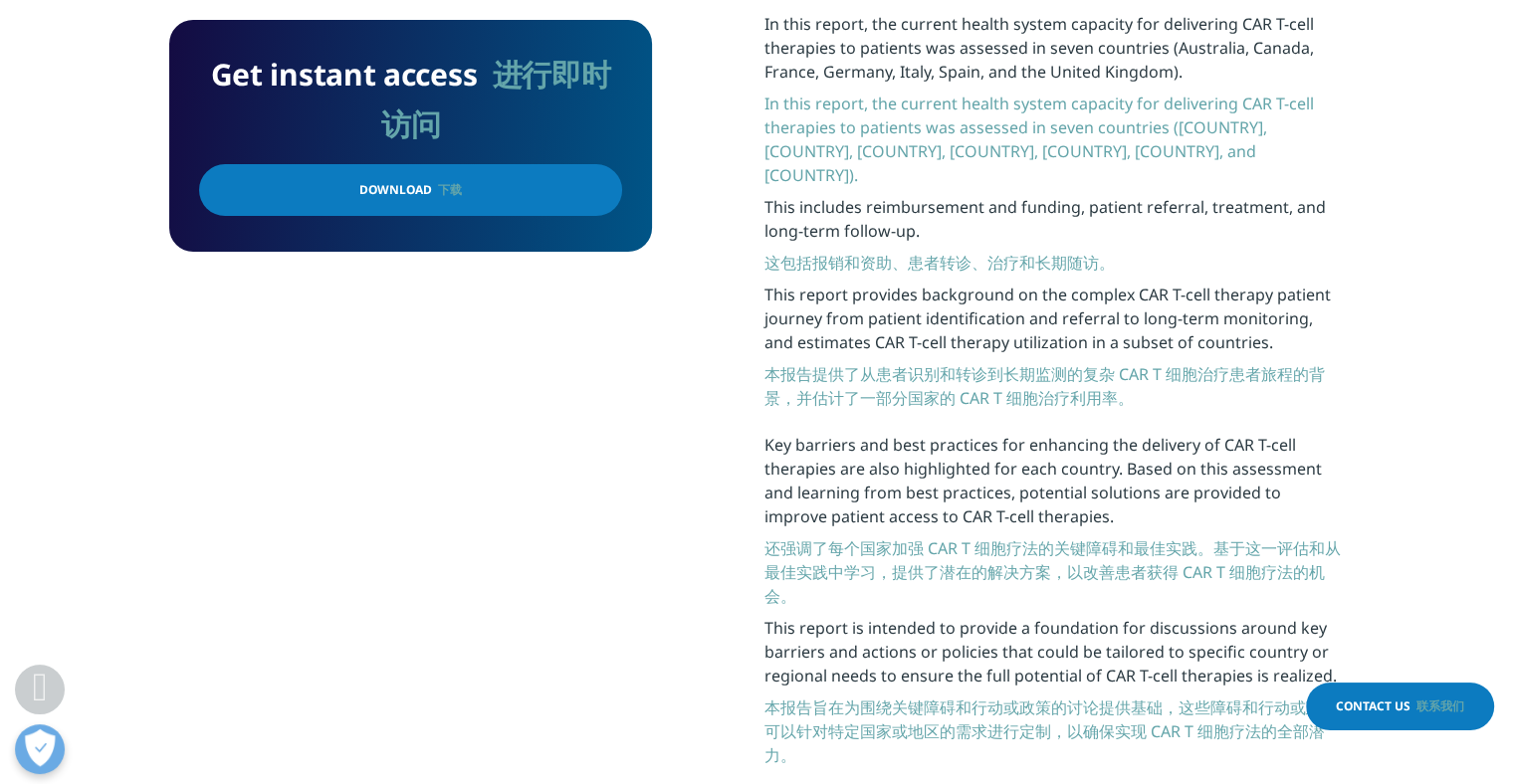click on "Download    下载" at bounding box center [410, 190] 